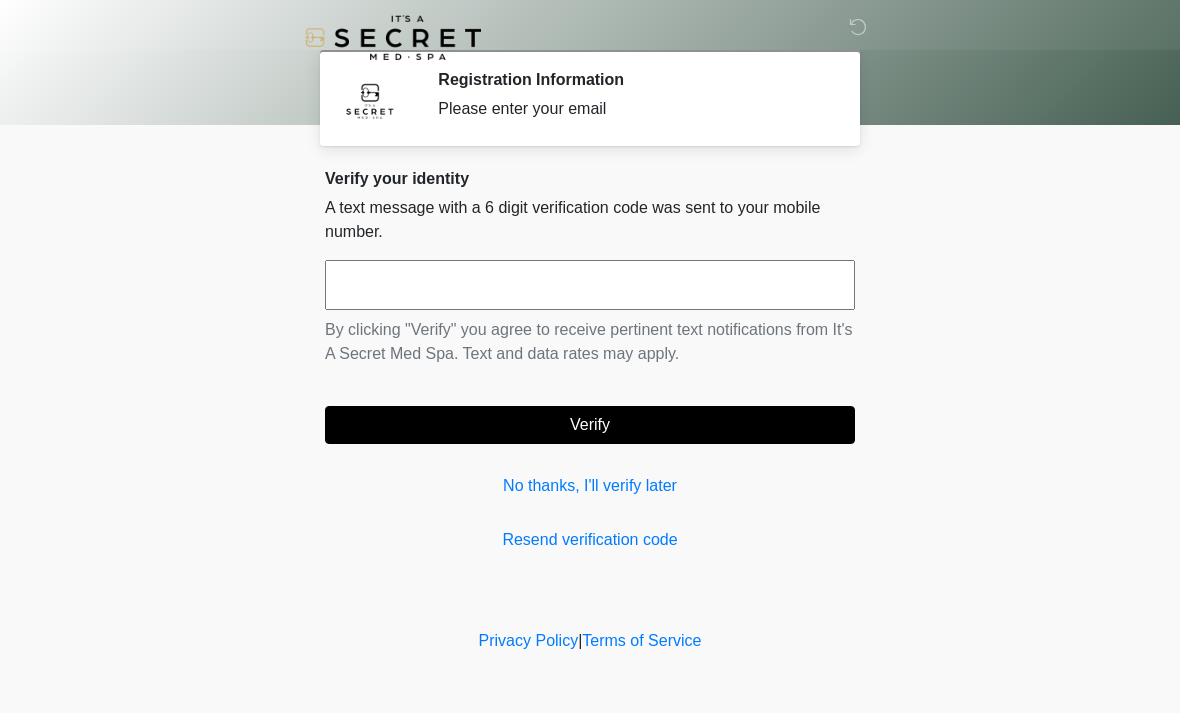 scroll, scrollTop: 0, scrollLeft: 0, axis: both 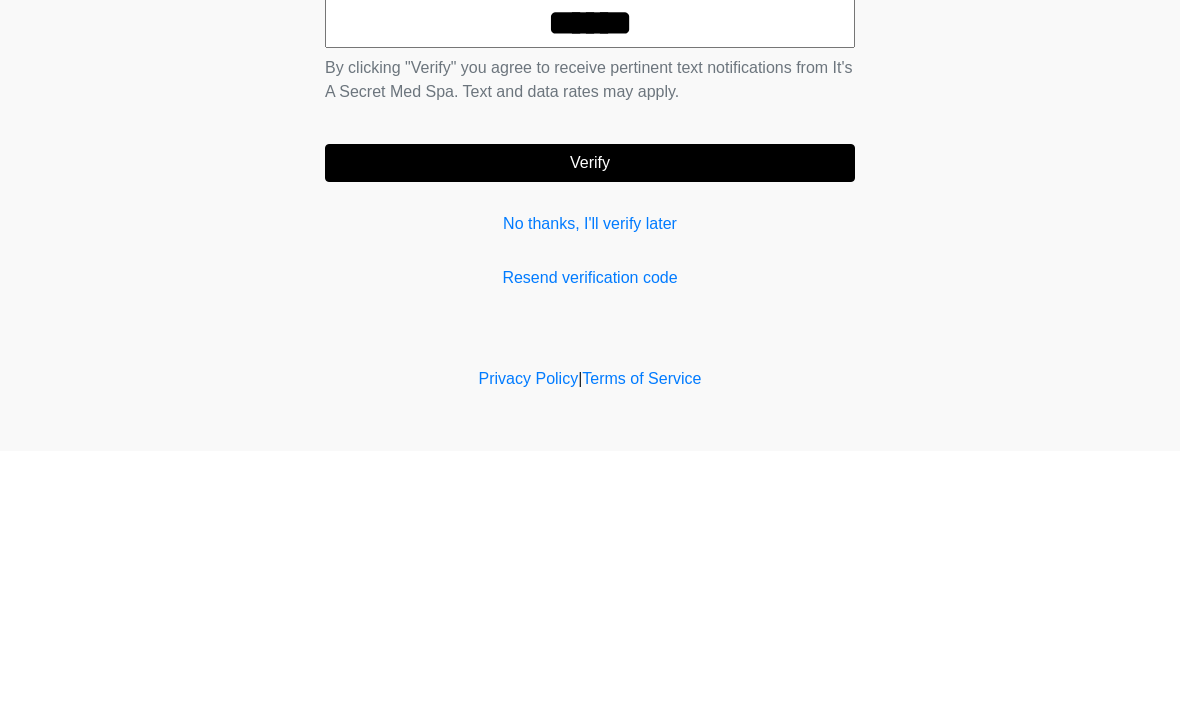 type on "******" 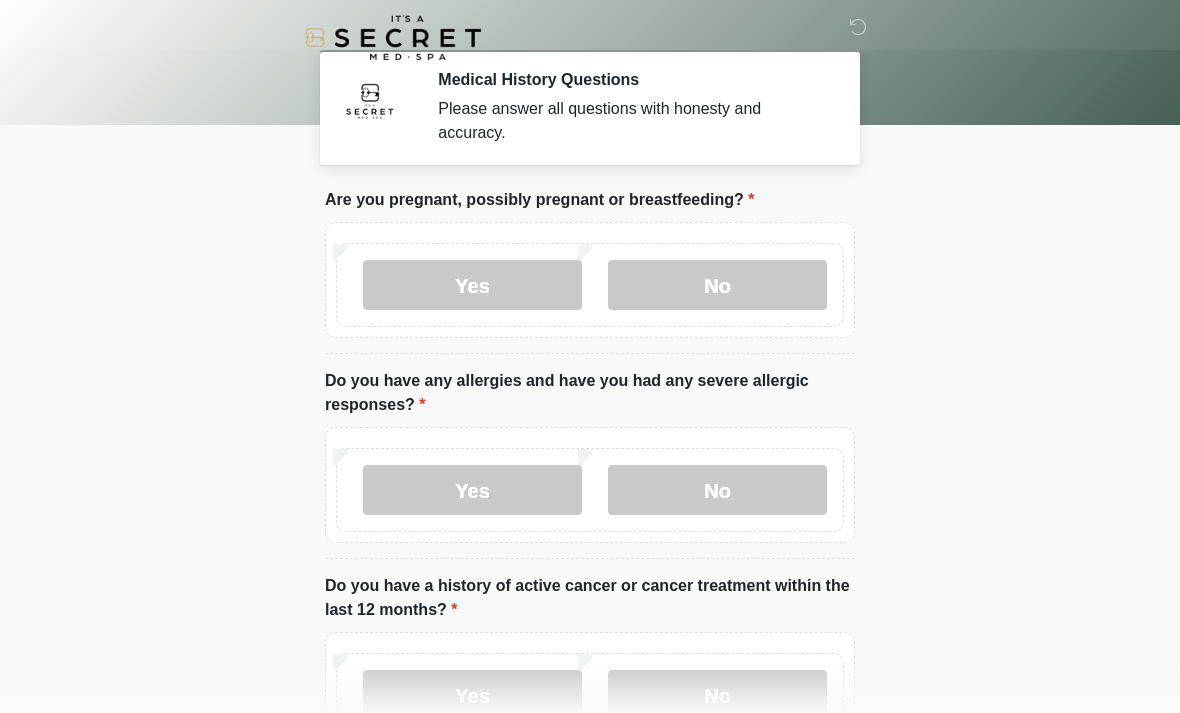 click on "No" at bounding box center [717, 285] 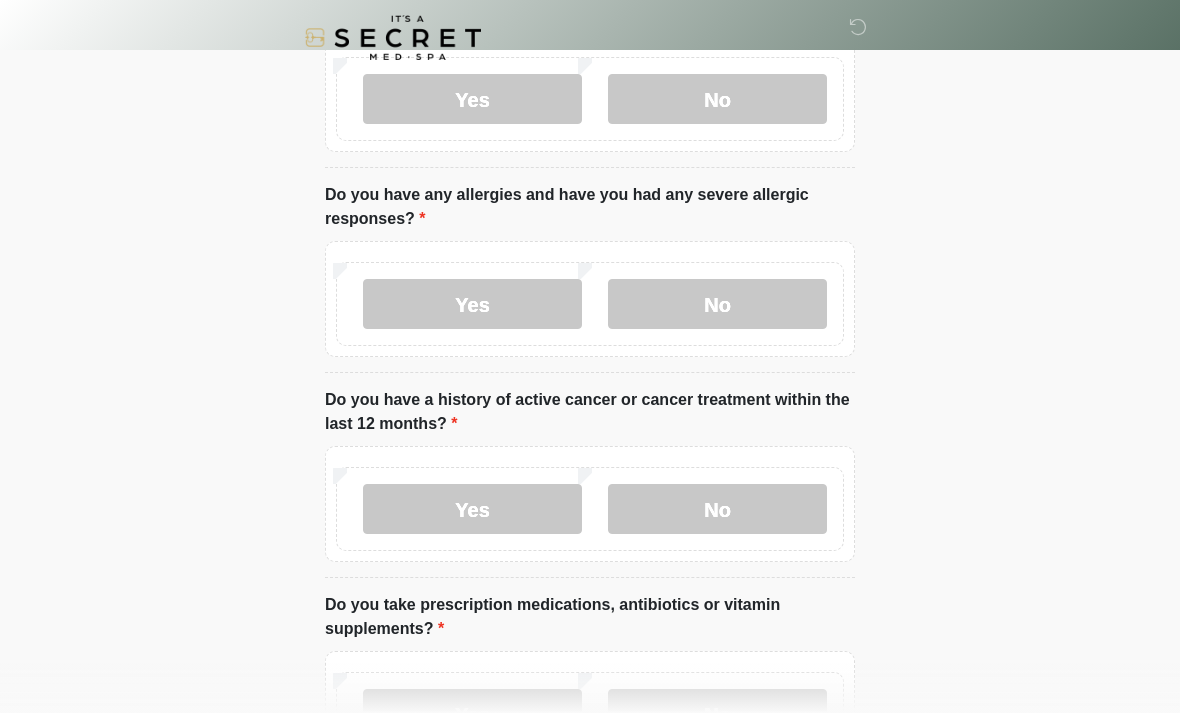 scroll, scrollTop: 188, scrollLeft: 0, axis: vertical 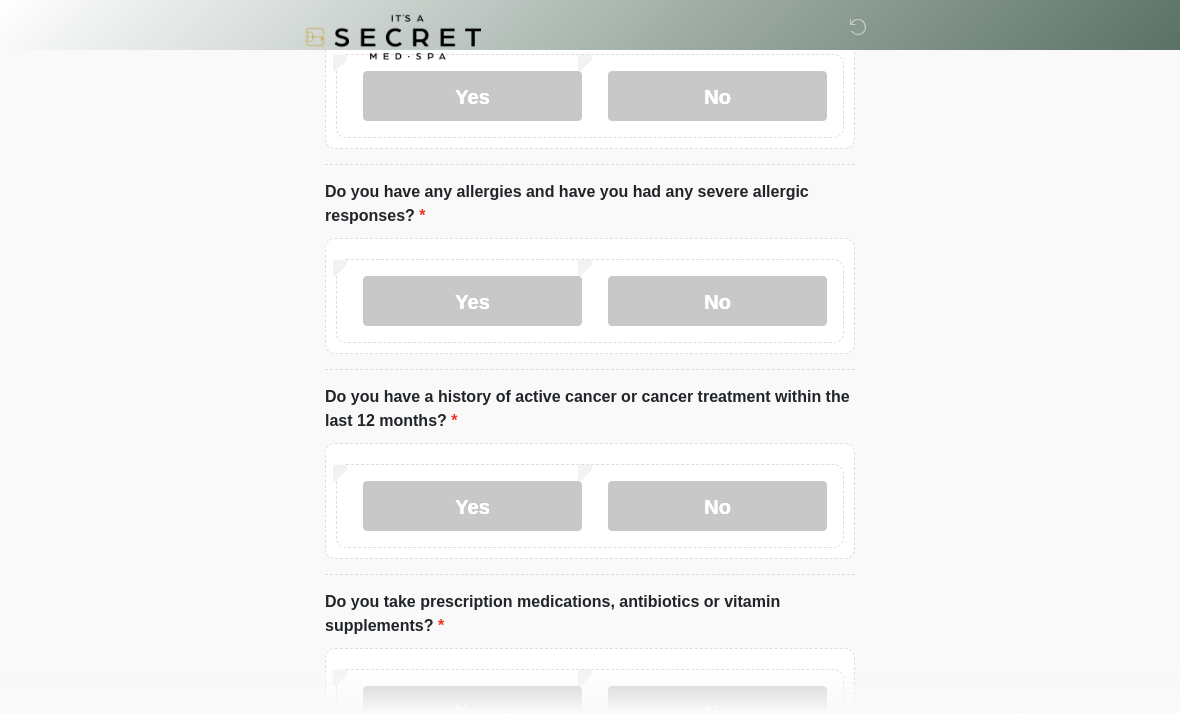 click on "No" at bounding box center (717, 507) 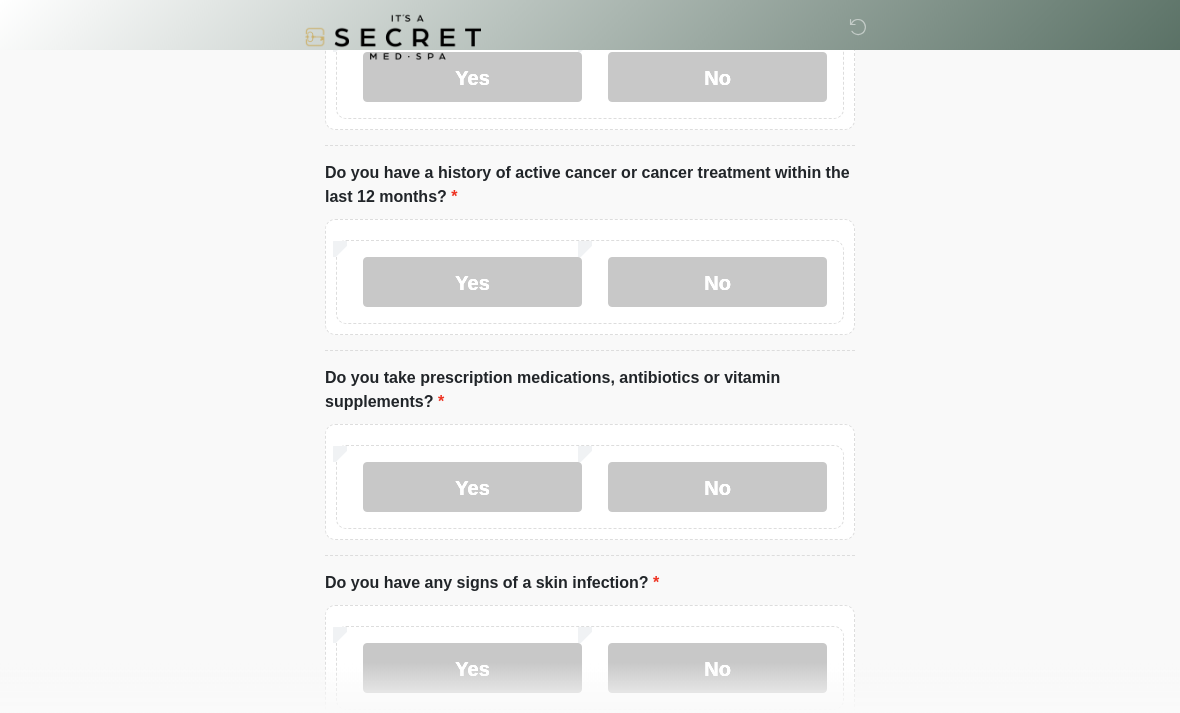 scroll, scrollTop: 433, scrollLeft: 0, axis: vertical 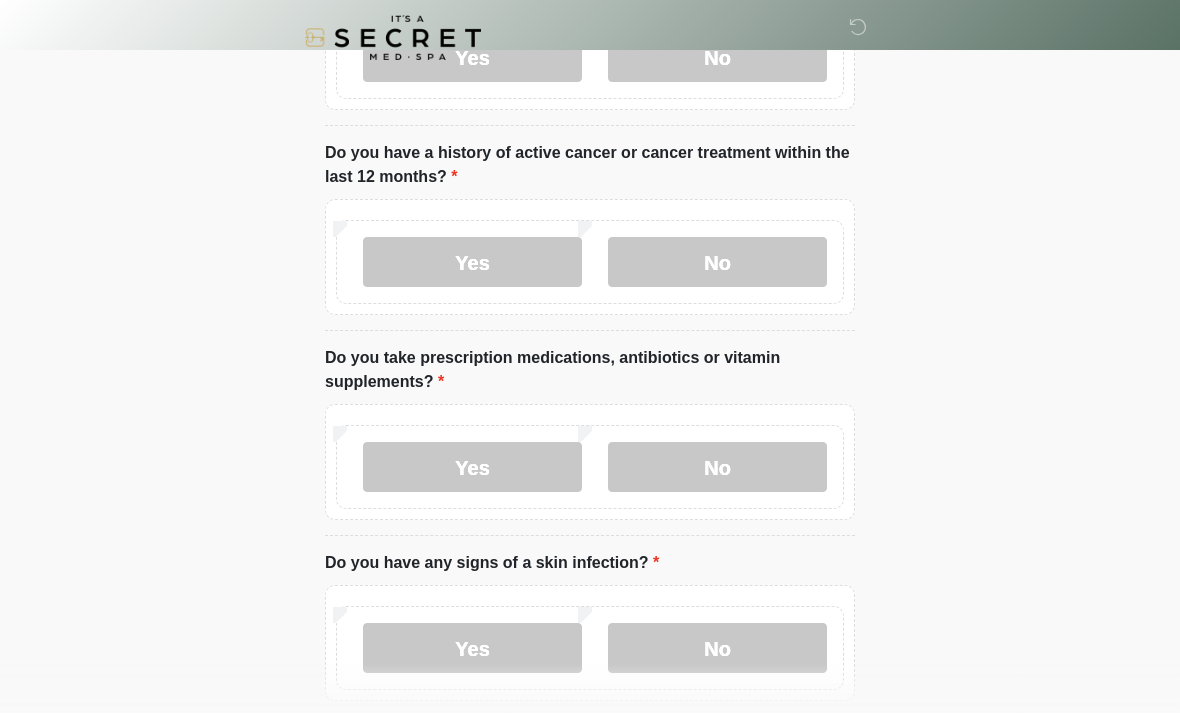 click on "Yes" at bounding box center [472, 467] 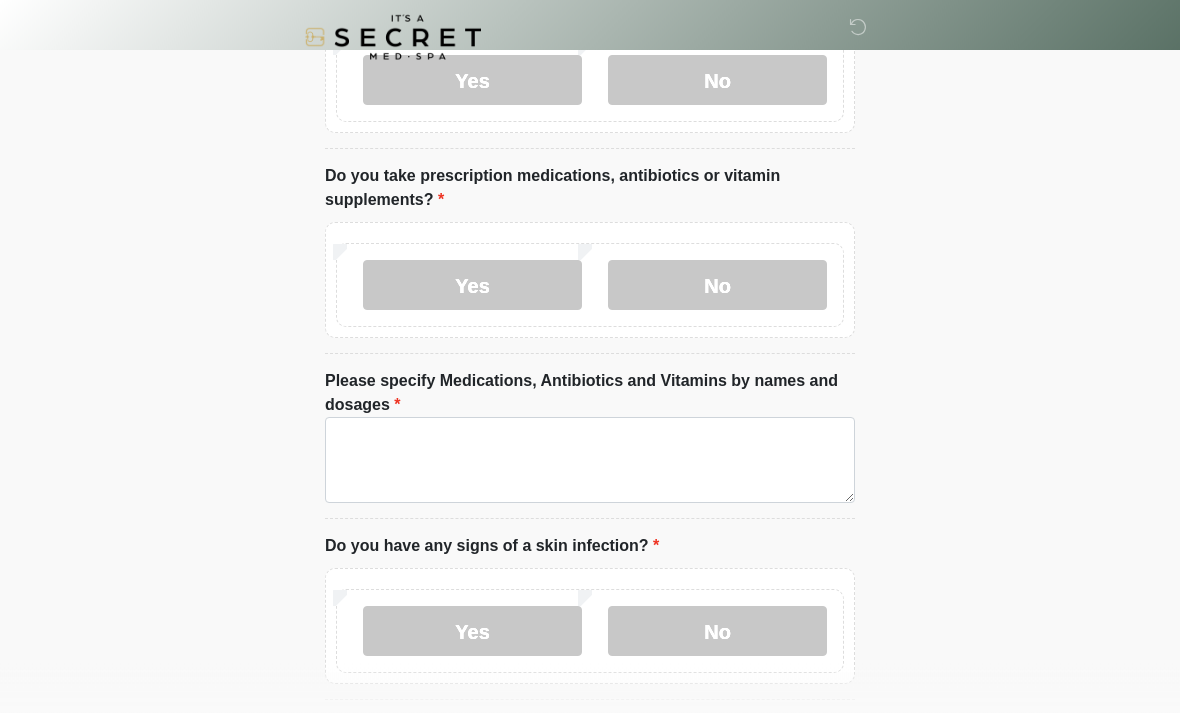 scroll, scrollTop: 615, scrollLeft: 0, axis: vertical 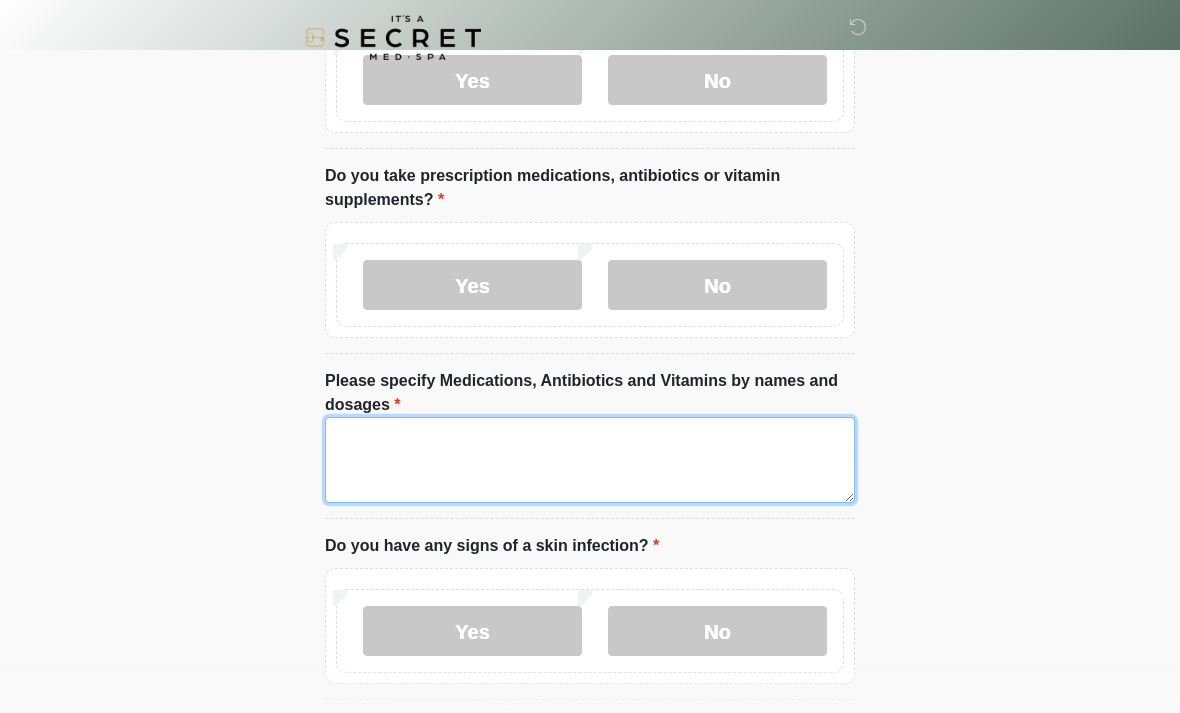 click on "Please specify Medications, Antibiotics and Vitamins by names and dosages" at bounding box center [590, 460] 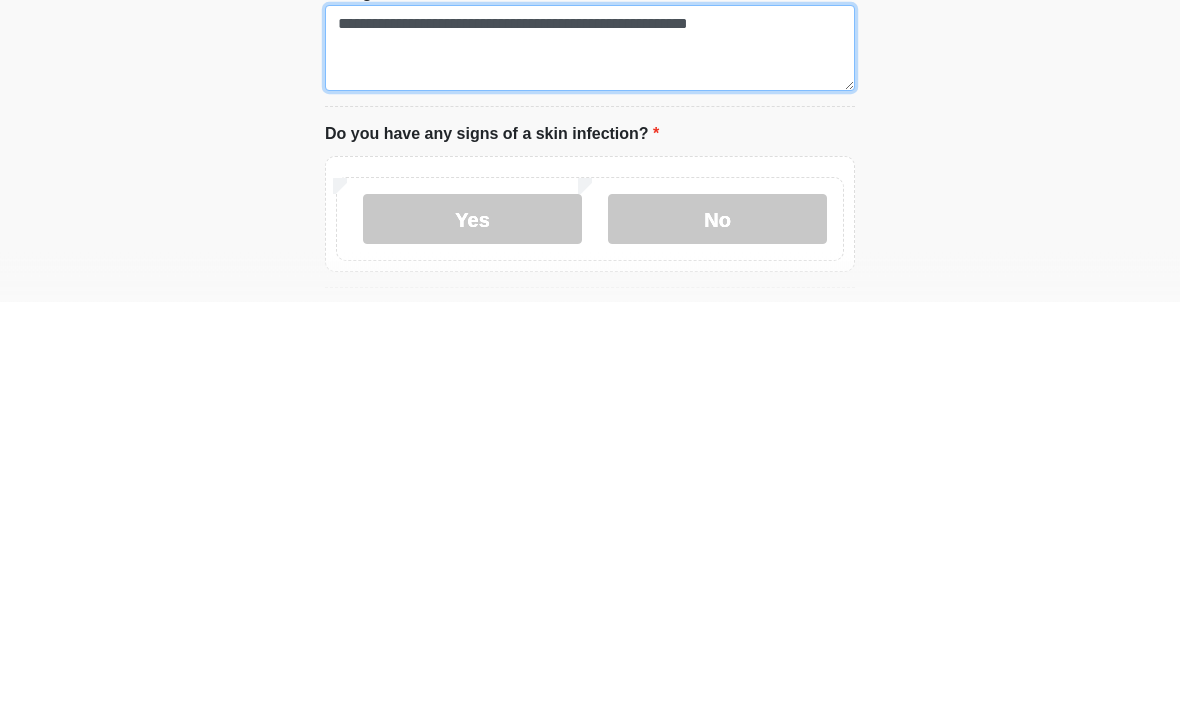 type on "**********" 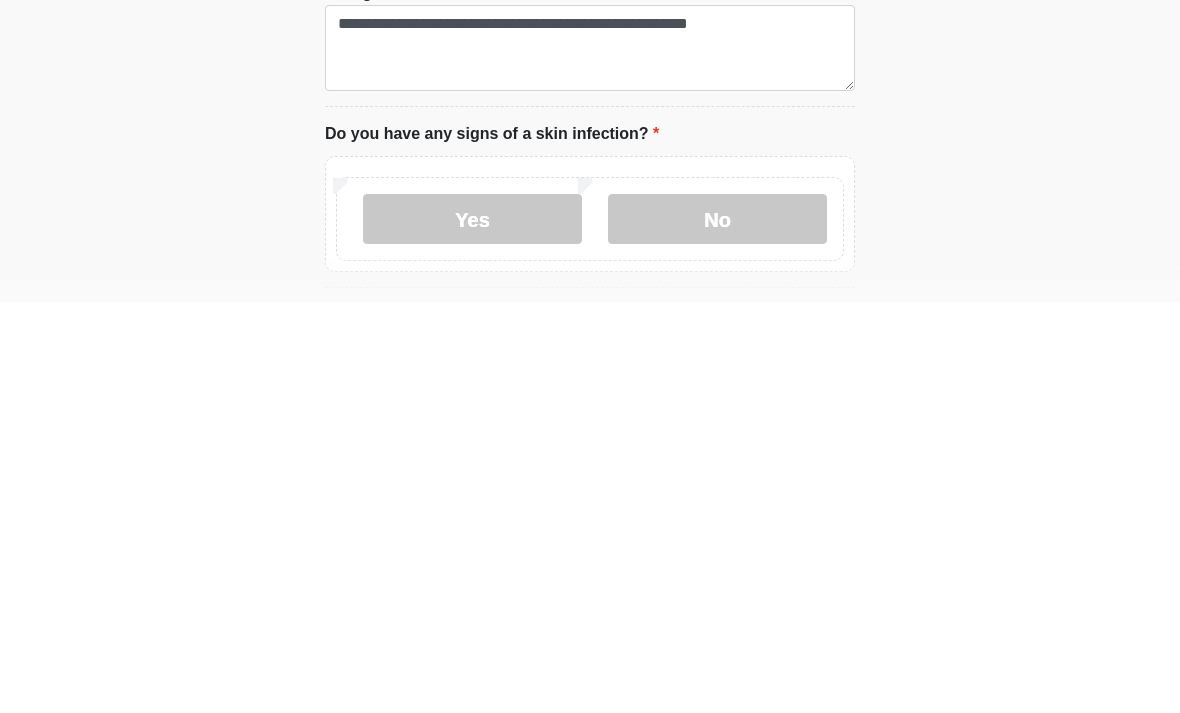click on "No" at bounding box center [717, 631] 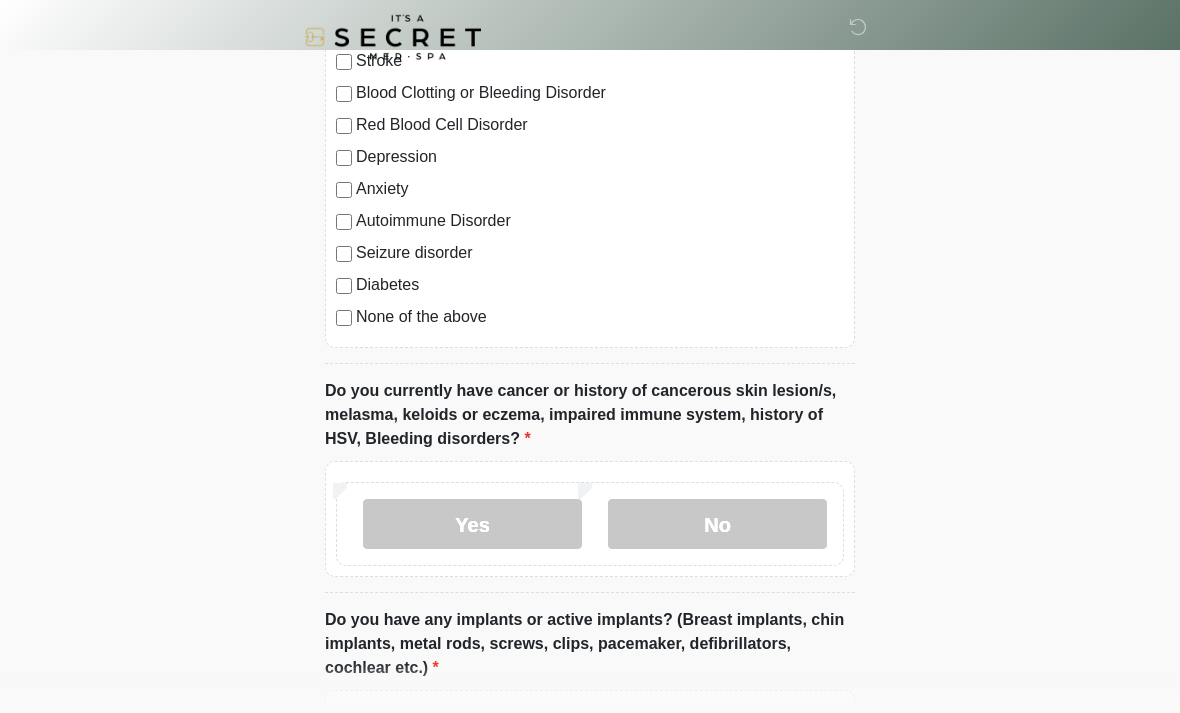scroll, scrollTop: 1447, scrollLeft: 0, axis: vertical 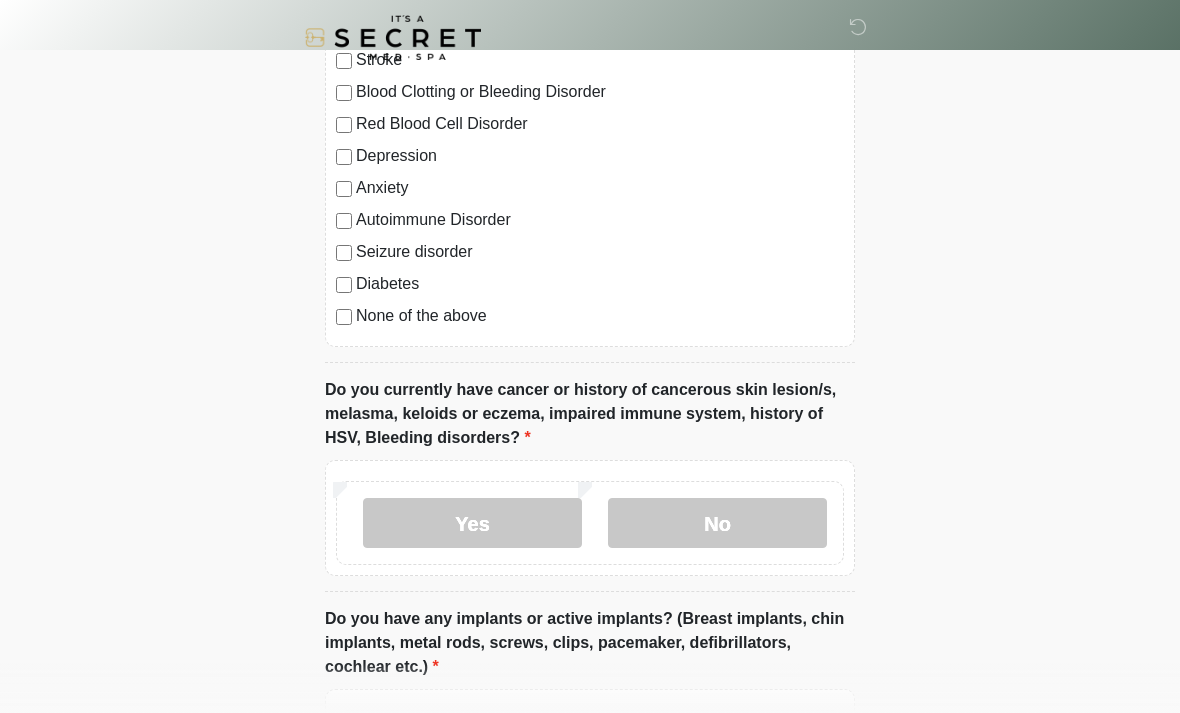 click on "Yes" at bounding box center [472, 523] 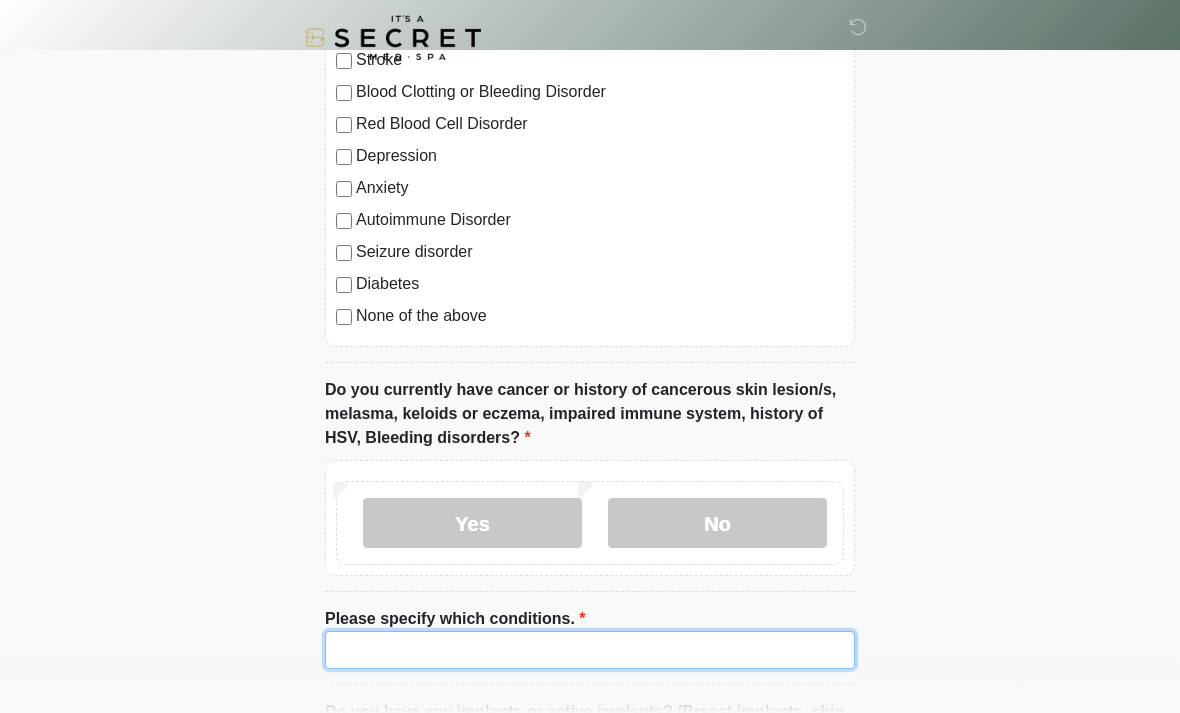 click on "Please specify which conditions." at bounding box center (590, 650) 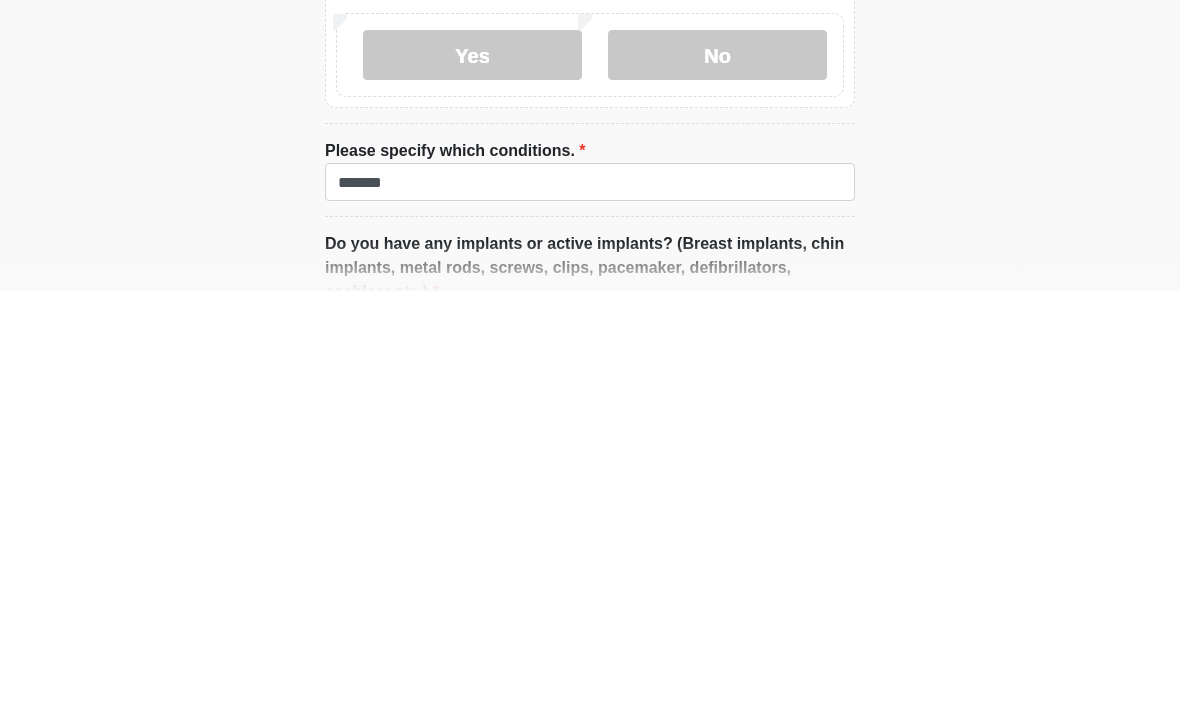 scroll, scrollTop: 1916, scrollLeft: 0, axis: vertical 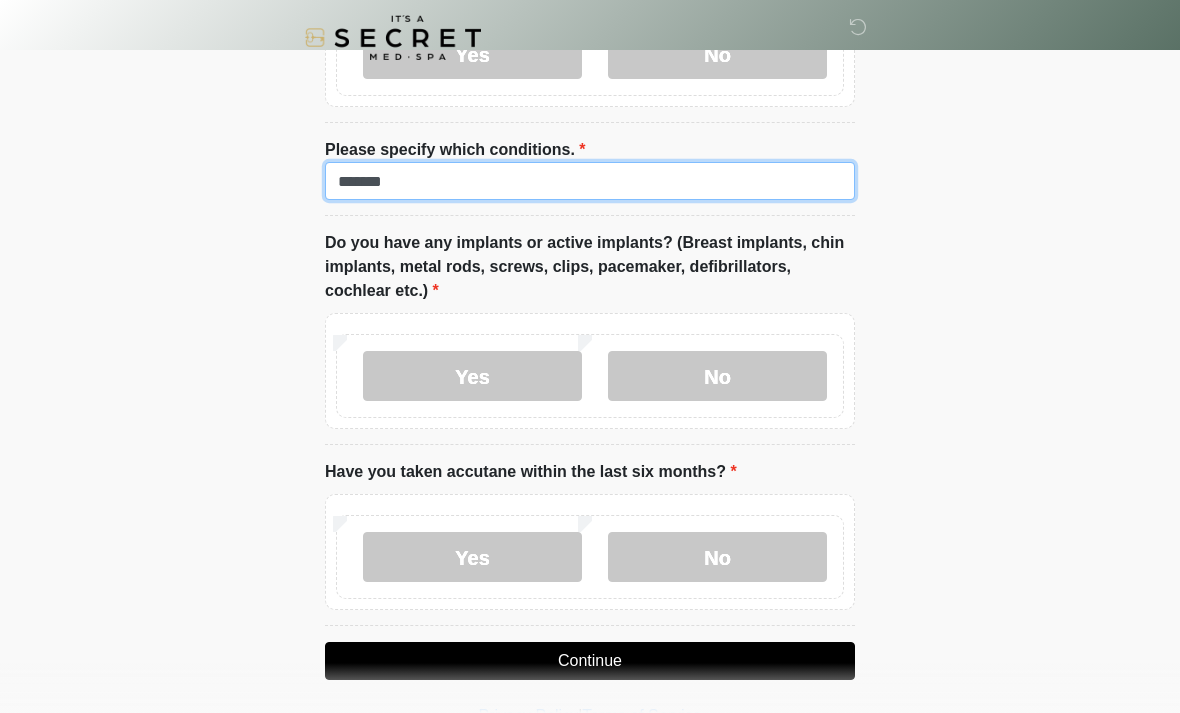 type on "*******" 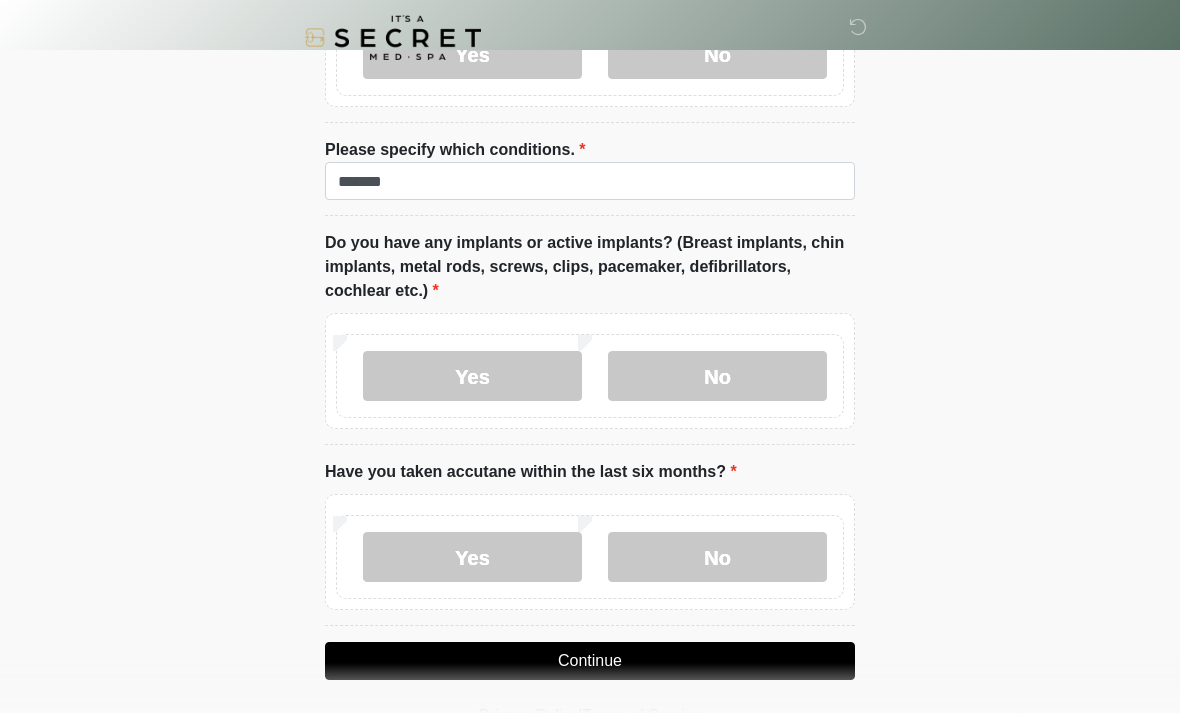 click on "Yes" at bounding box center (472, 376) 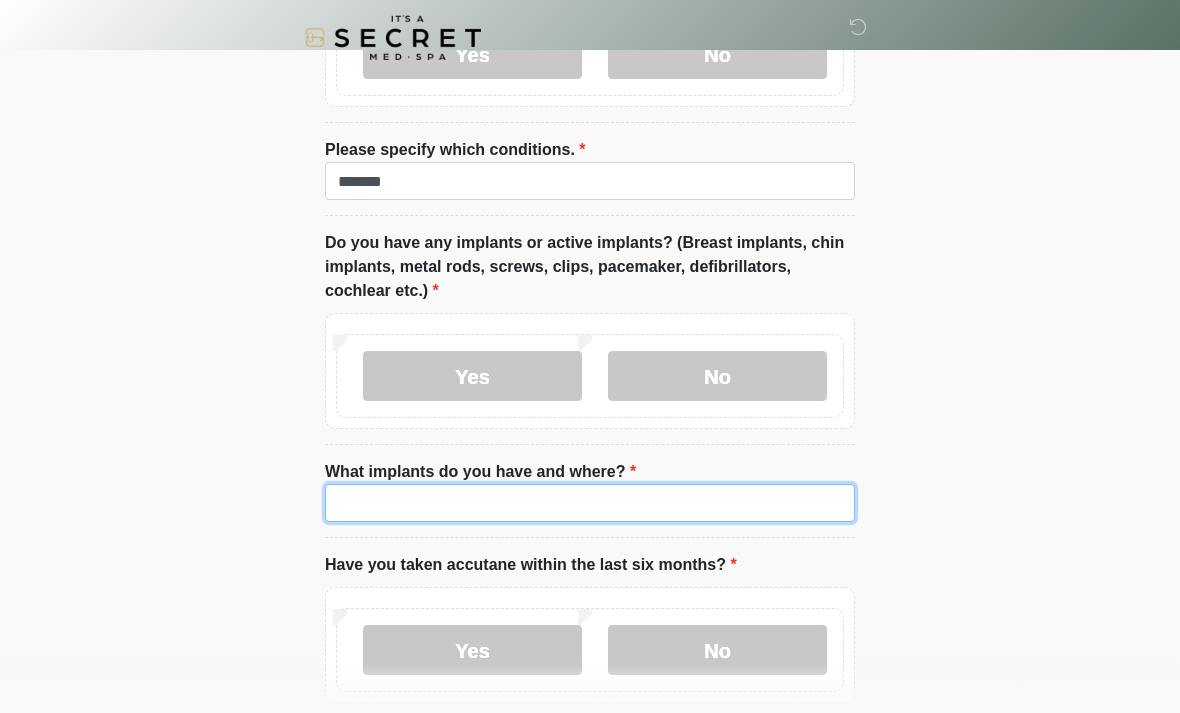 click on "What implants do you have and where?" at bounding box center [590, 503] 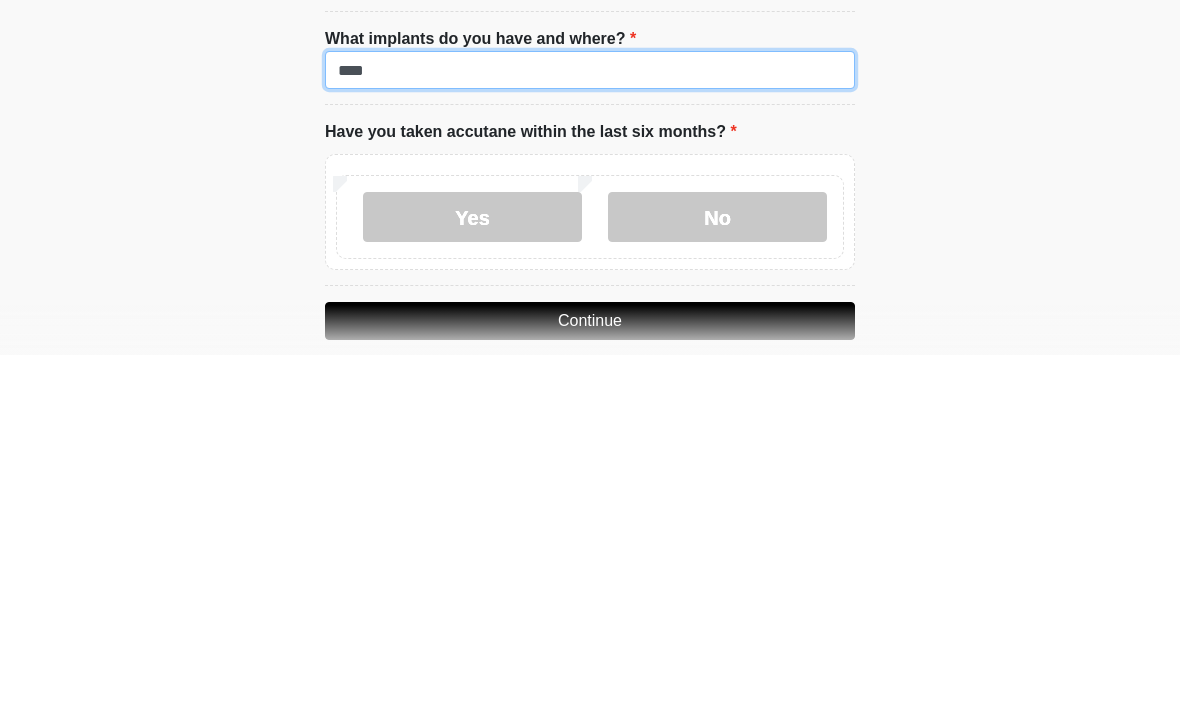scroll, scrollTop: 1991, scrollLeft: 0, axis: vertical 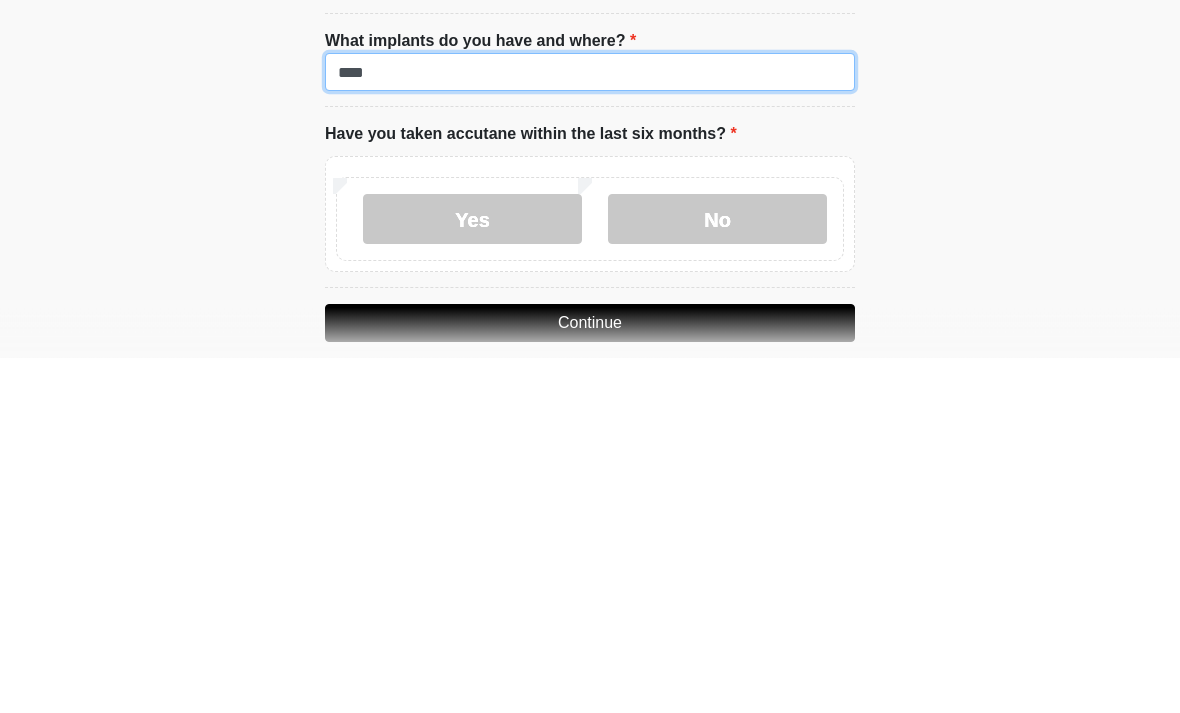 type on "****" 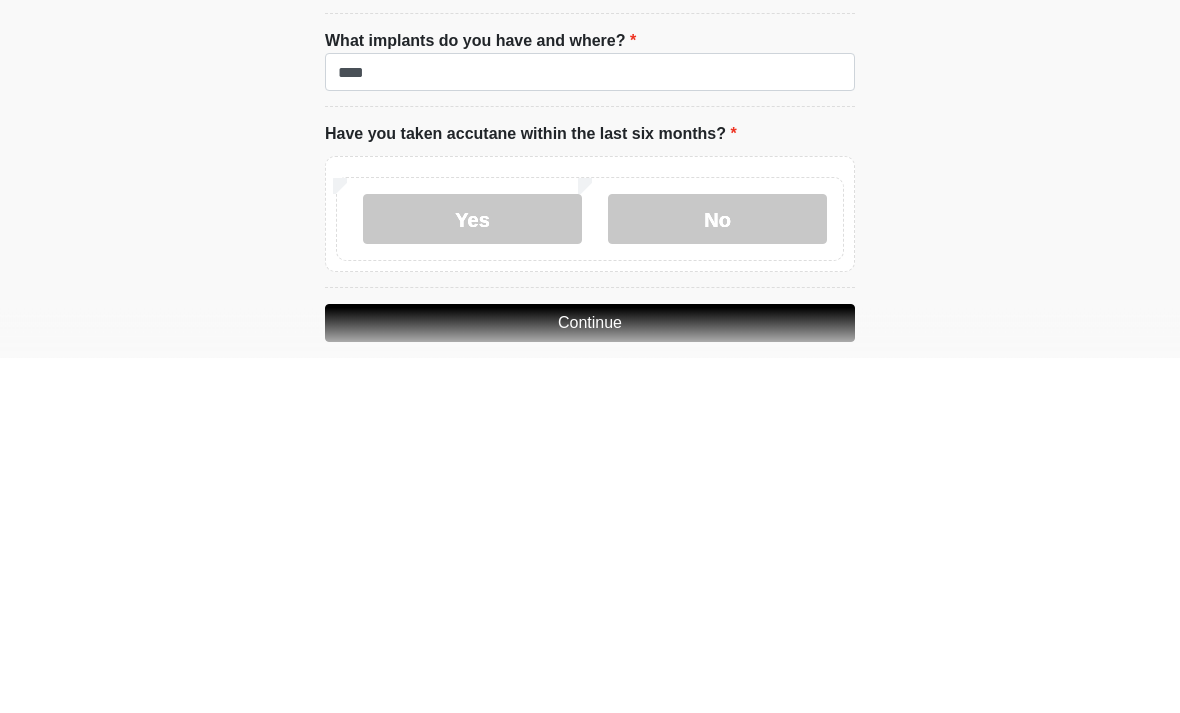 click on "No" at bounding box center (717, 575) 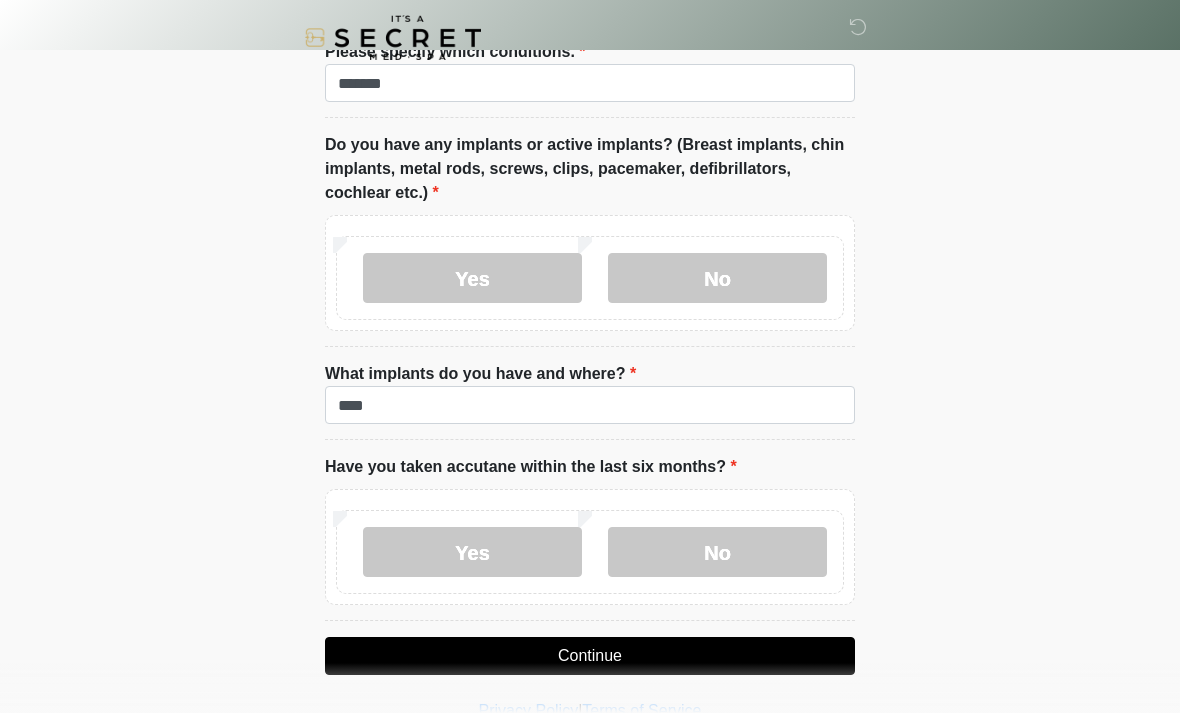click on "Continue" at bounding box center [590, 656] 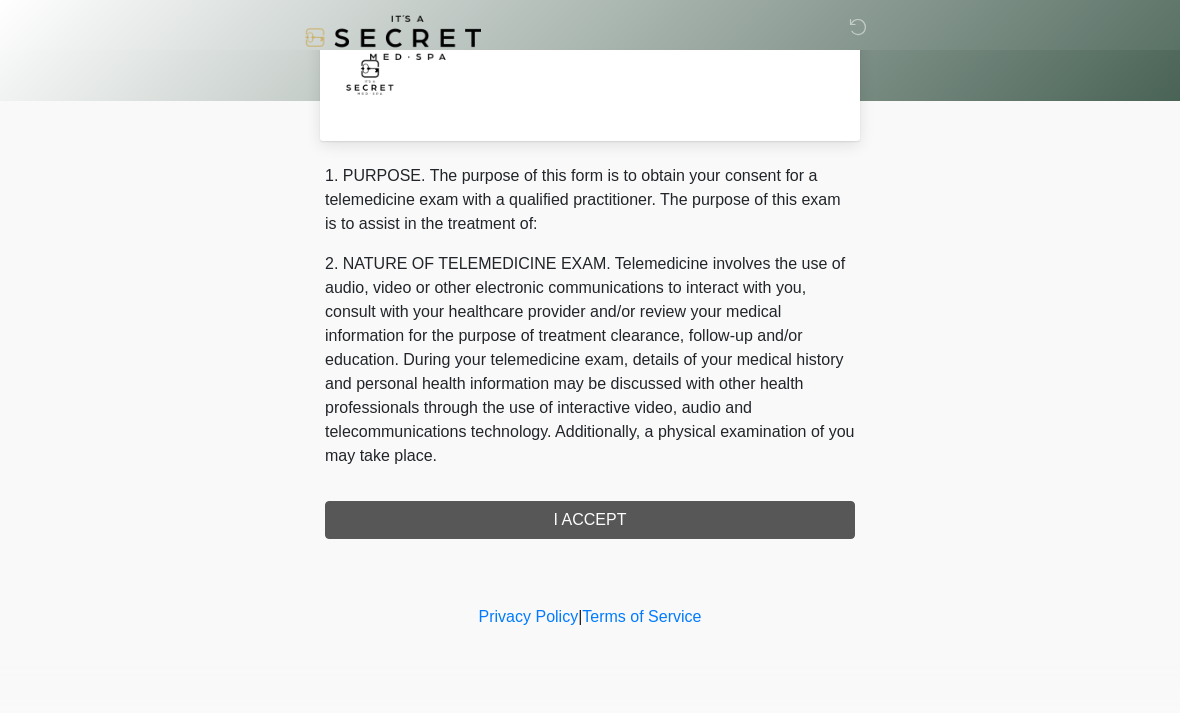 scroll, scrollTop: 0, scrollLeft: 0, axis: both 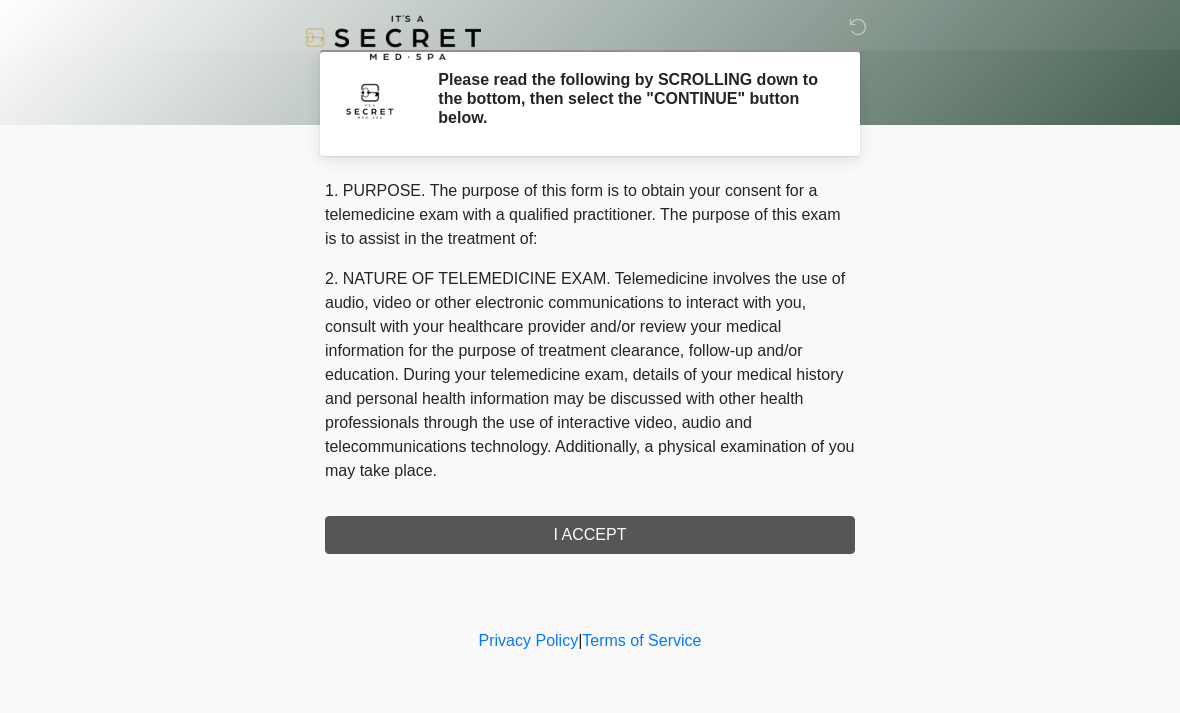 click on "1. PURPOSE. The purpose of this form is to obtain your consent for a telemedicine exam with a qualified practitioner. The purpose of this exam is to assist in the treatment of:  2. NATURE OF TELEMEDICINE EXAM. Telemedicine involves the use of audio, video or other electronic communications to interact with you, consult with your healthcare provider and/or review your medical information for the purpose of treatment clearance, follow-up and/or education. During your telemedicine exam, details of your medical history and personal health information may be discussed with other health professionals through the use of interactive video, audio and telecommunications technology. Additionally, a physical examination of you may take place. 4. HEALTHCARE INSTITUTION. It's A Secret Med Spa has medical and non-medical technical personnel who may participate in the telemedicine exam to aid in the audio/video link with the qualified practitioner.
I ACCEPT" at bounding box center (590, 366) 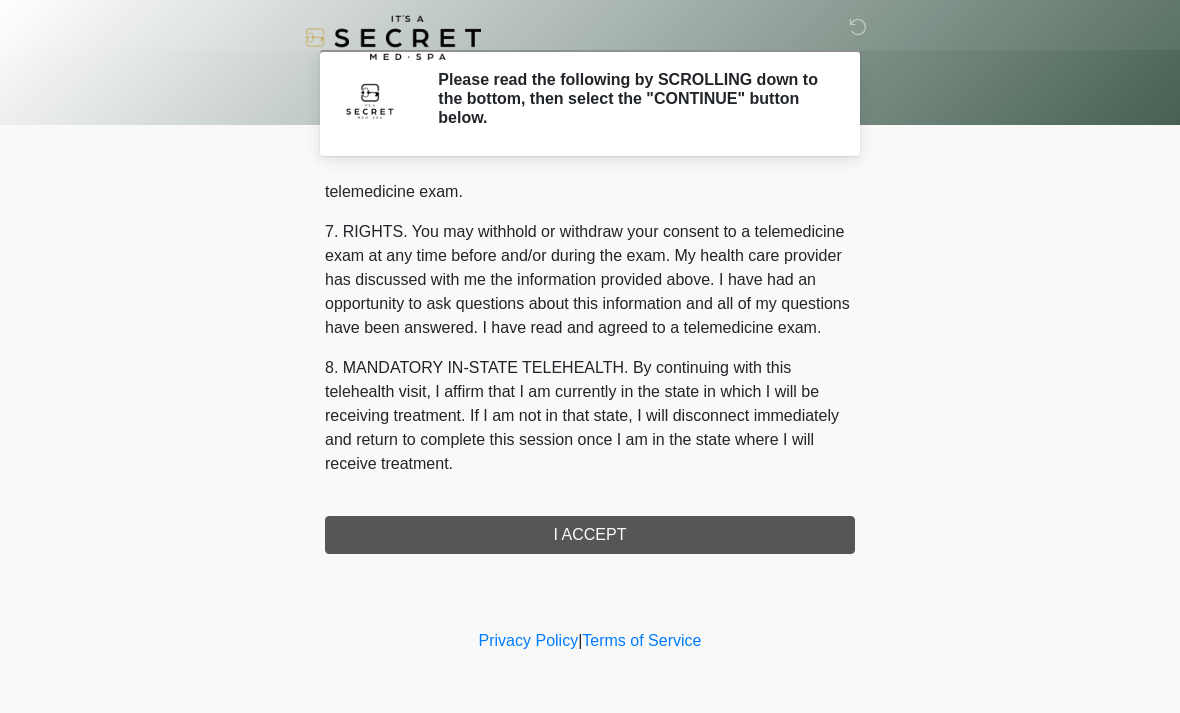 scroll, scrollTop: 847, scrollLeft: 0, axis: vertical 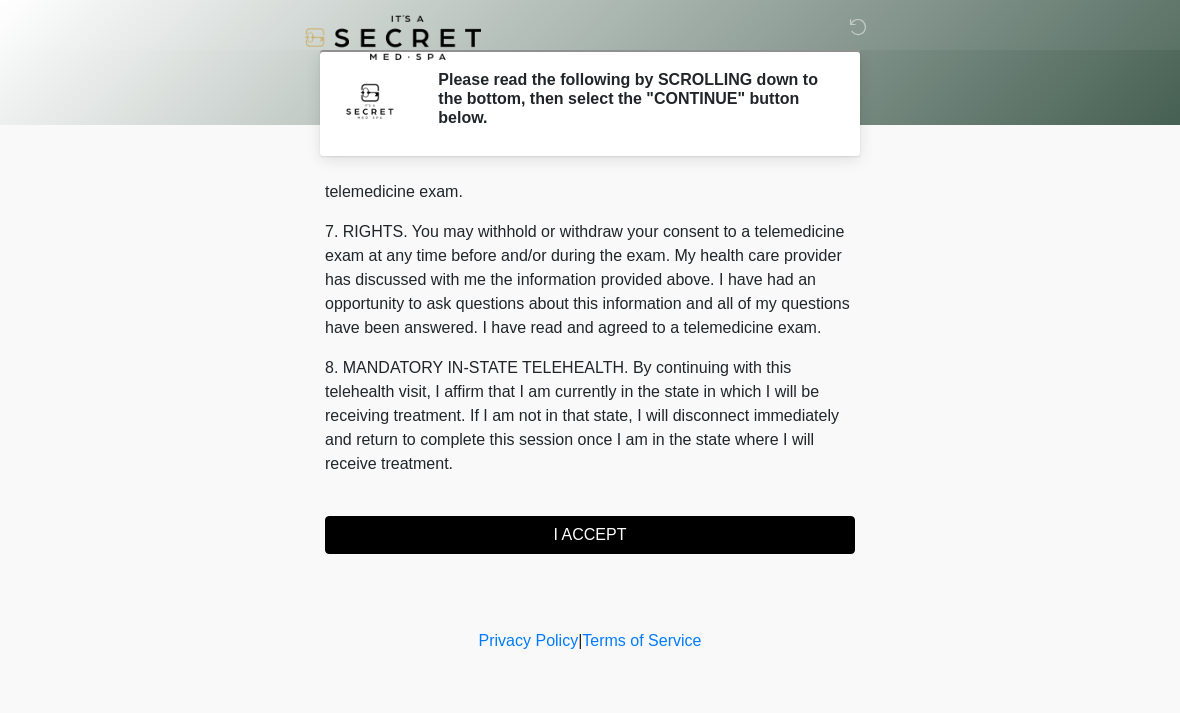 click on "I ACCEPT" at bounding box center (590, 535) 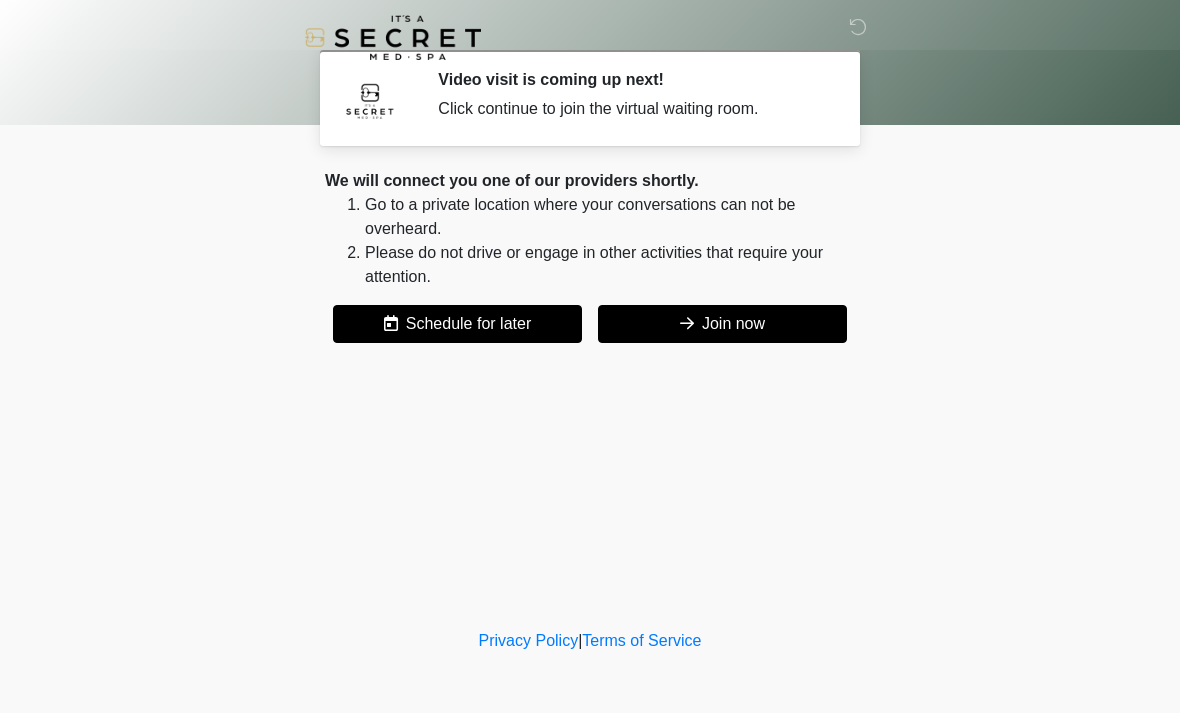 click on "Join now" at bounding box center [722, 324] 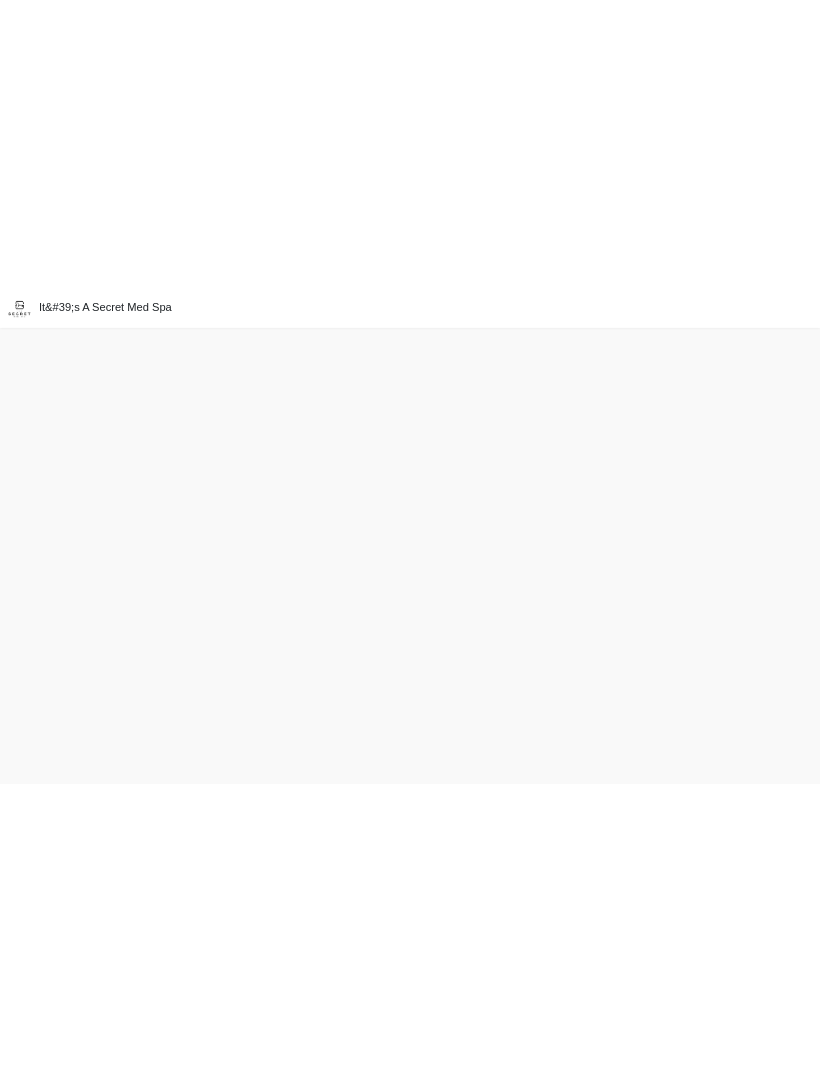 scroll, scrollTop: 0, scrollLeft: 0, axis: both 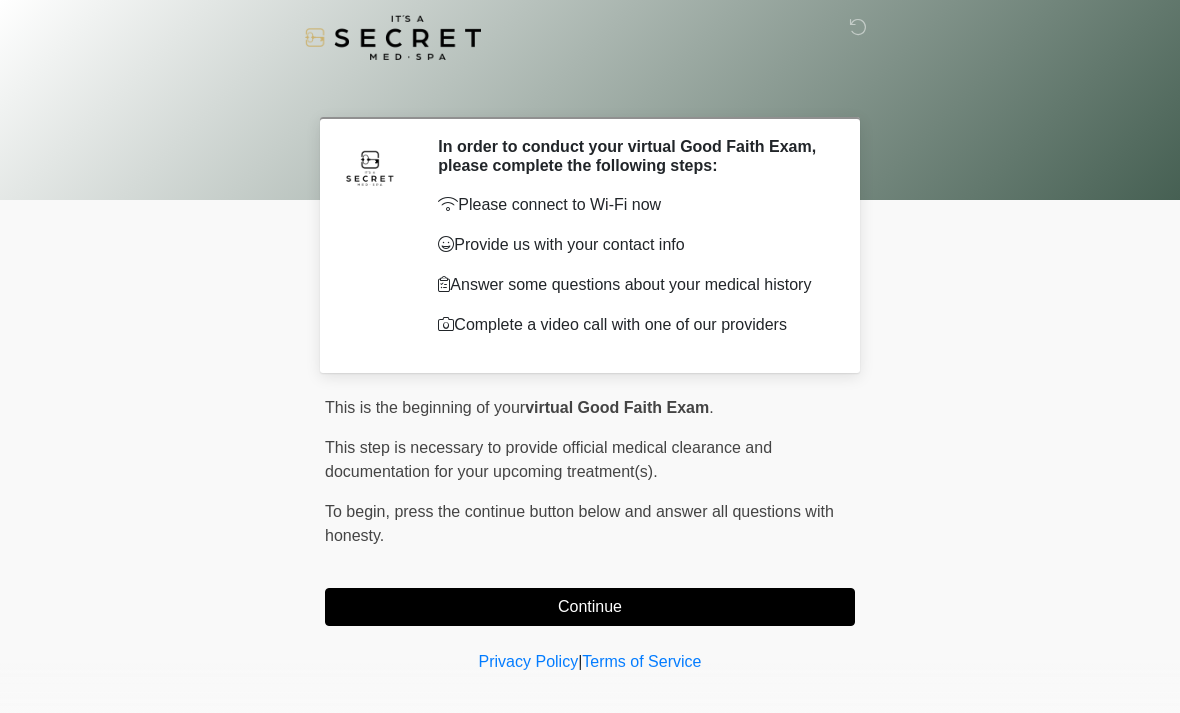 click on "Continue" at bounding box center (590, 607) 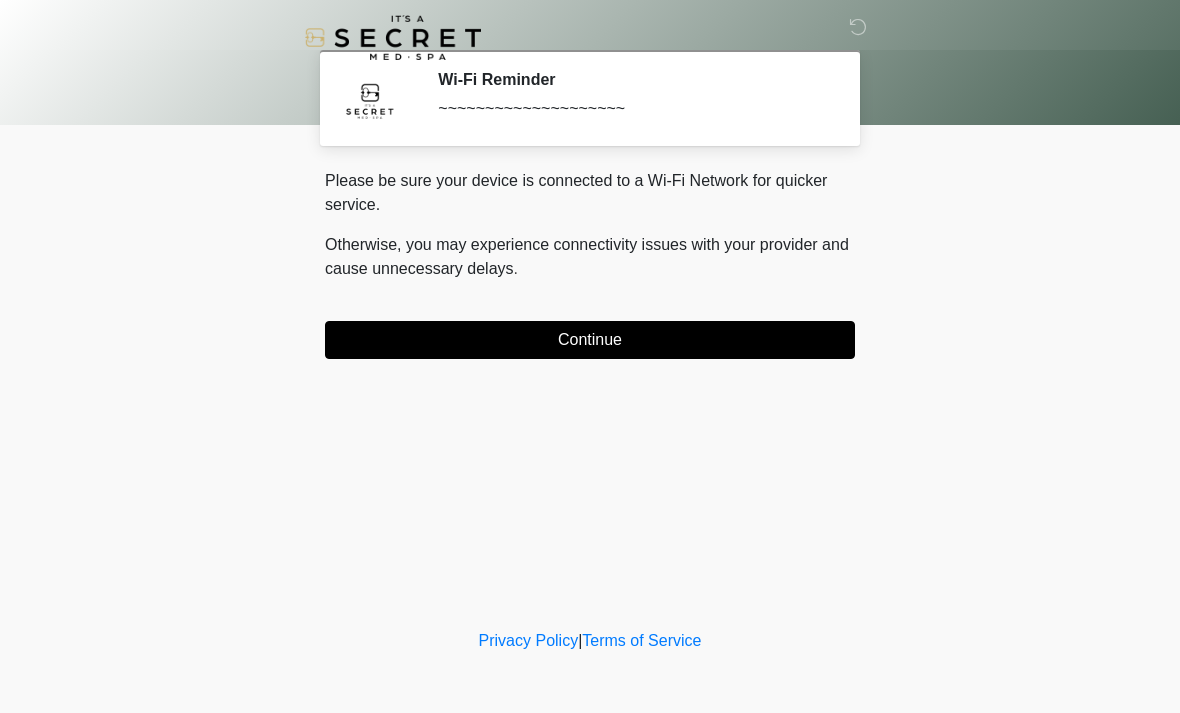 click on "Continue" at bounding box center [590, 340] 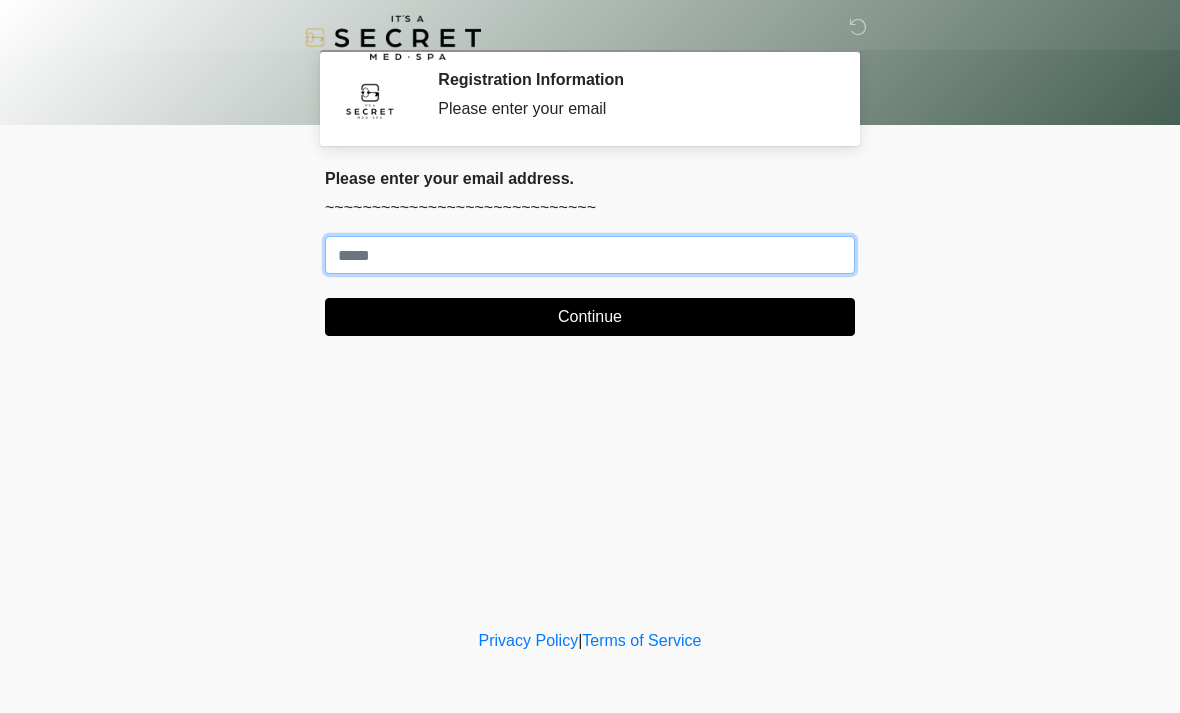 click on "Where should we email your treatment plan?" at bounding box center (590, 255) 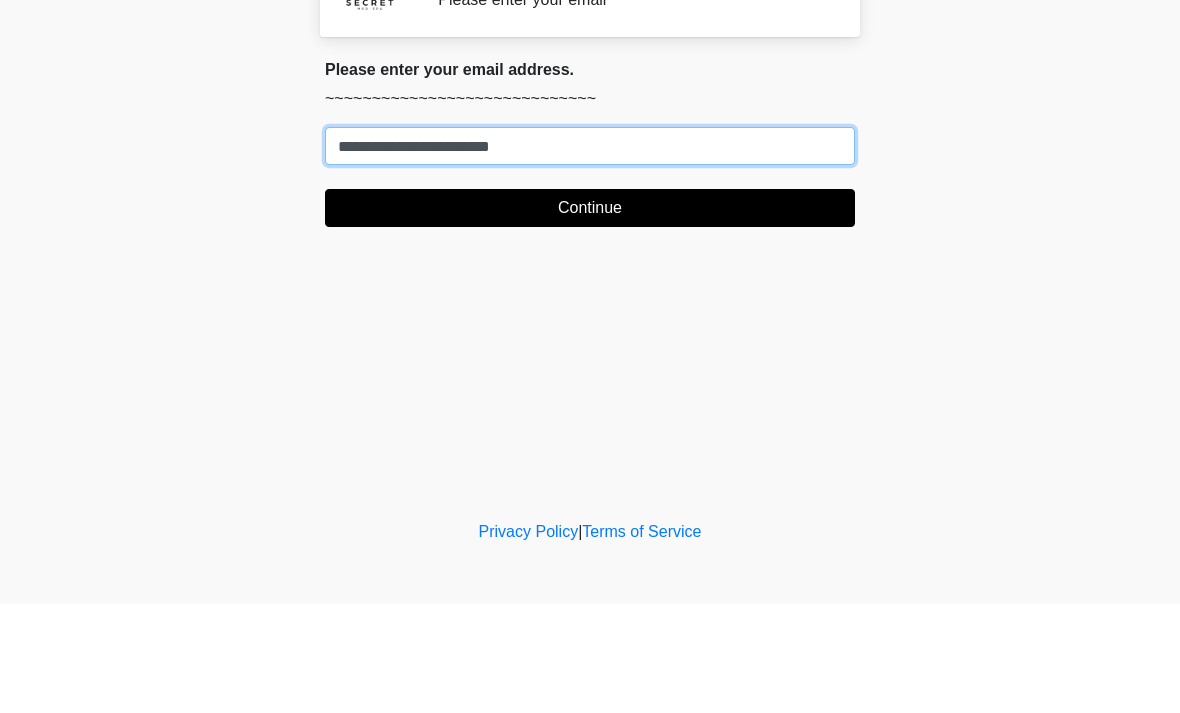 type on "**********" 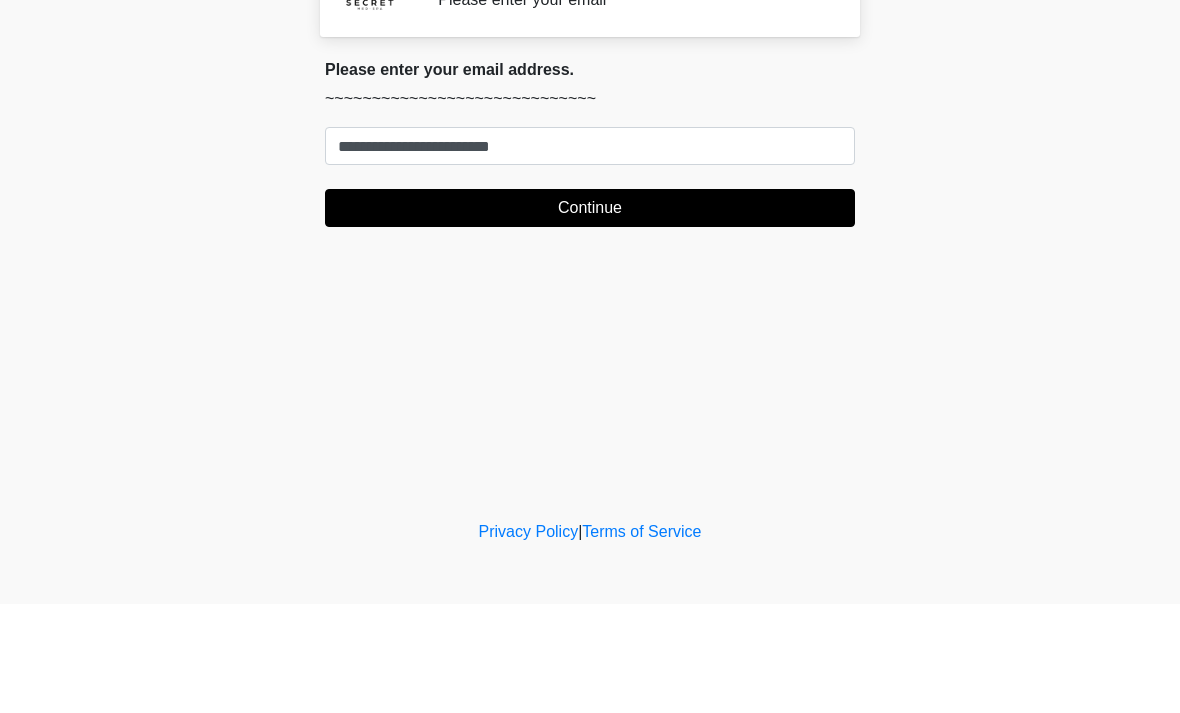 click on "Continue" at bounding box center (590, 317) 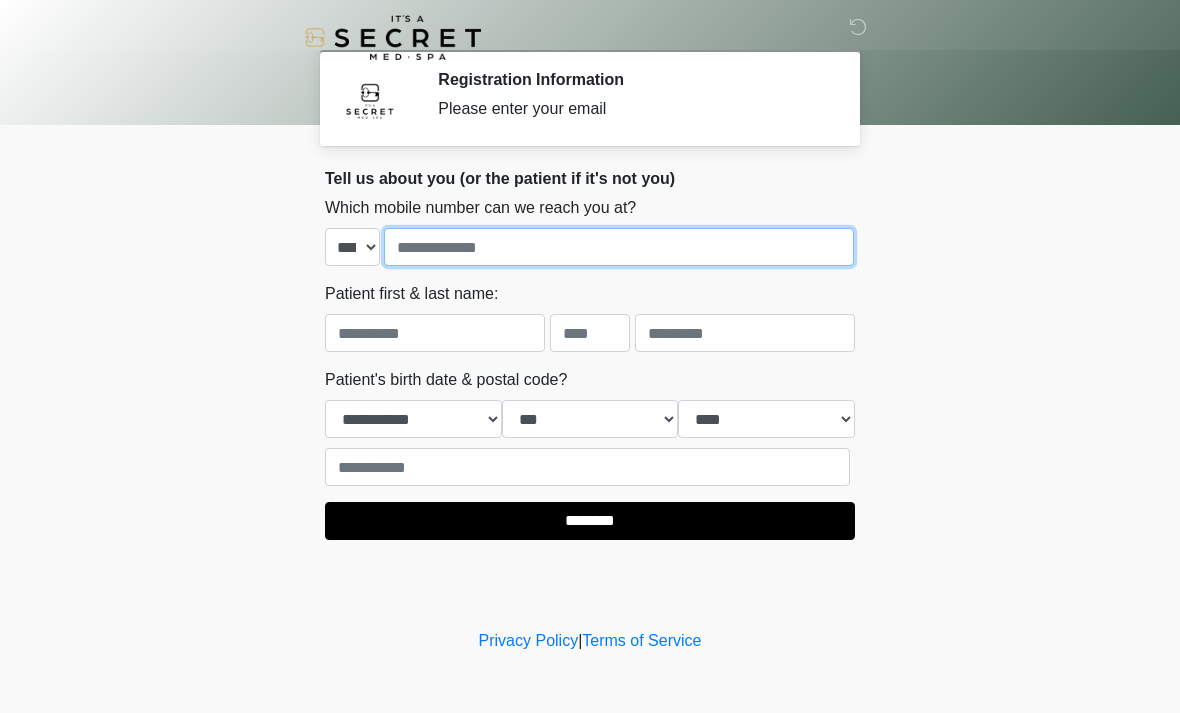 click at bounding box center [619, 247] 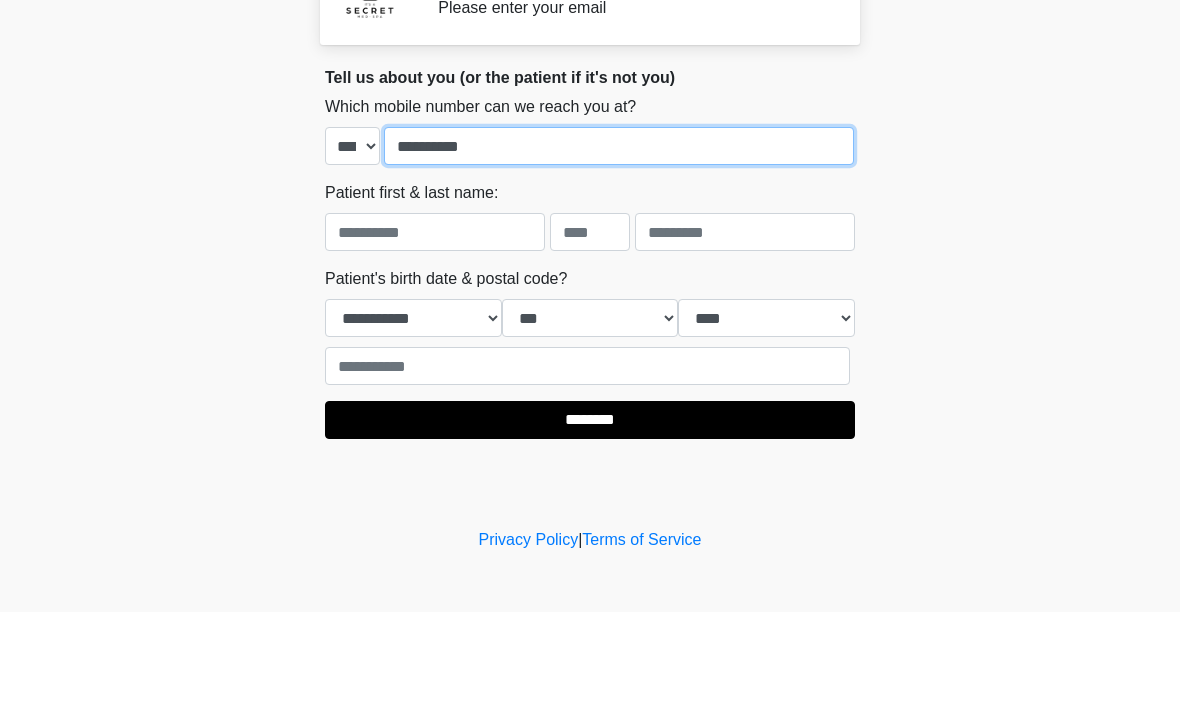 type on "**********" 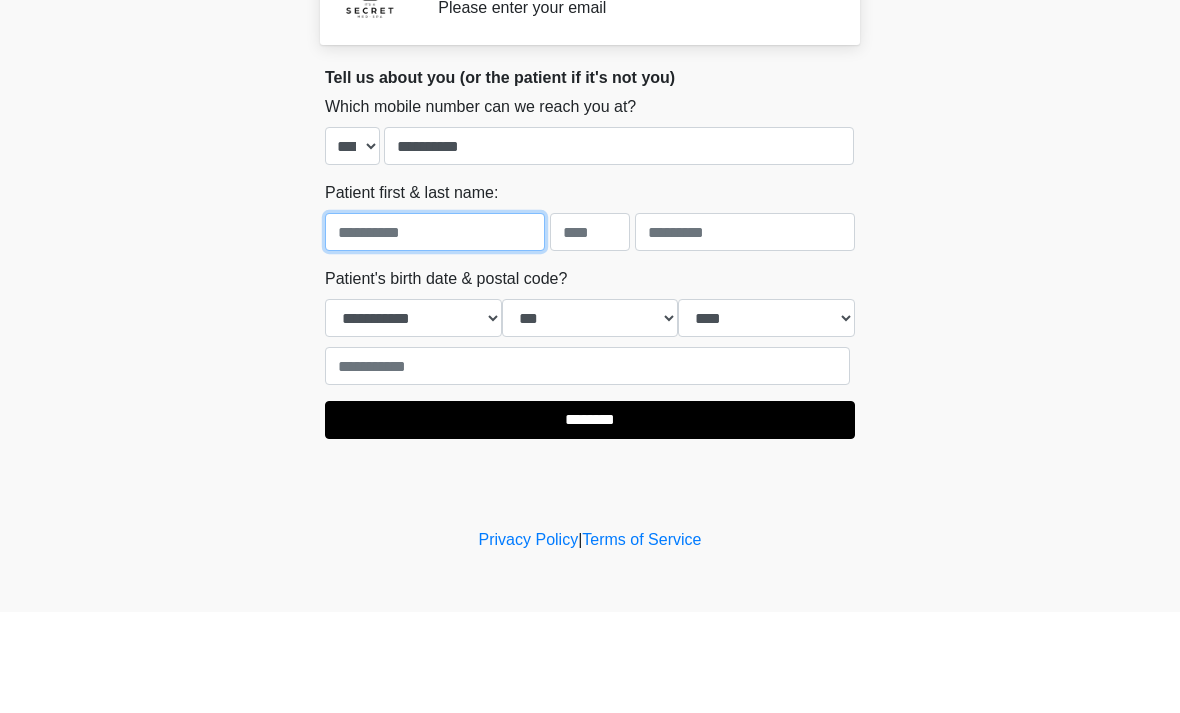 click at bounding box center [435, 333] 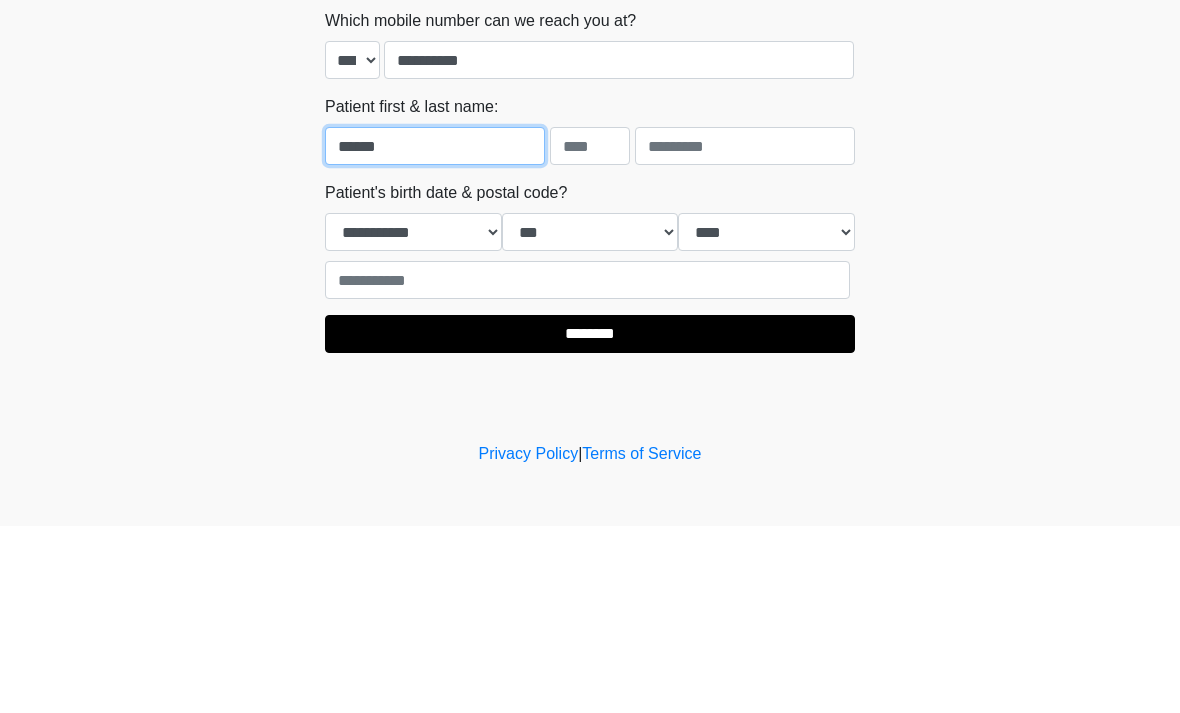 type on "******" 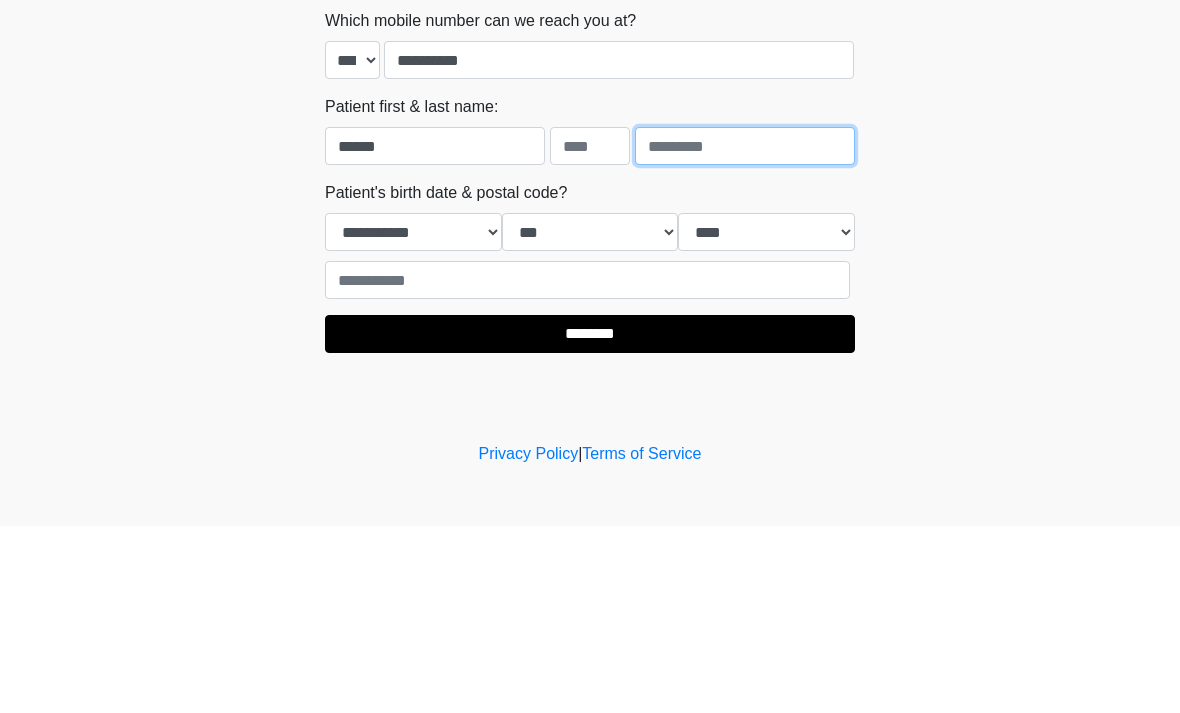 click at bounding box center [745, 333] 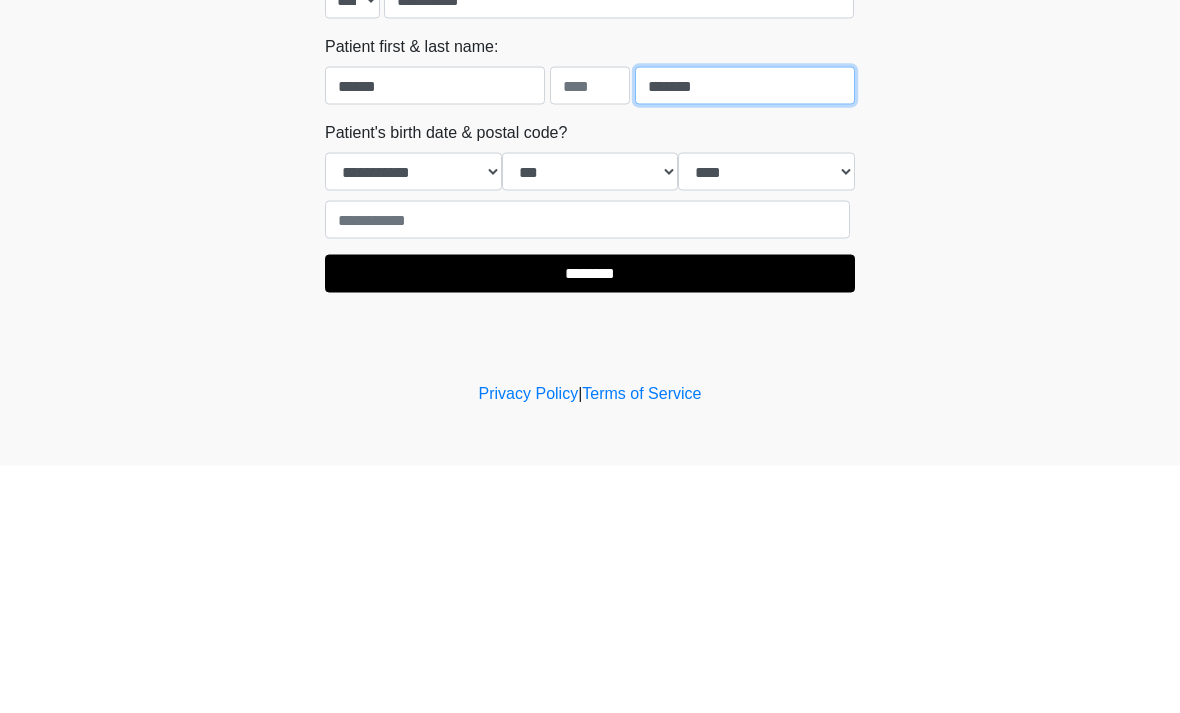 type on "*******" 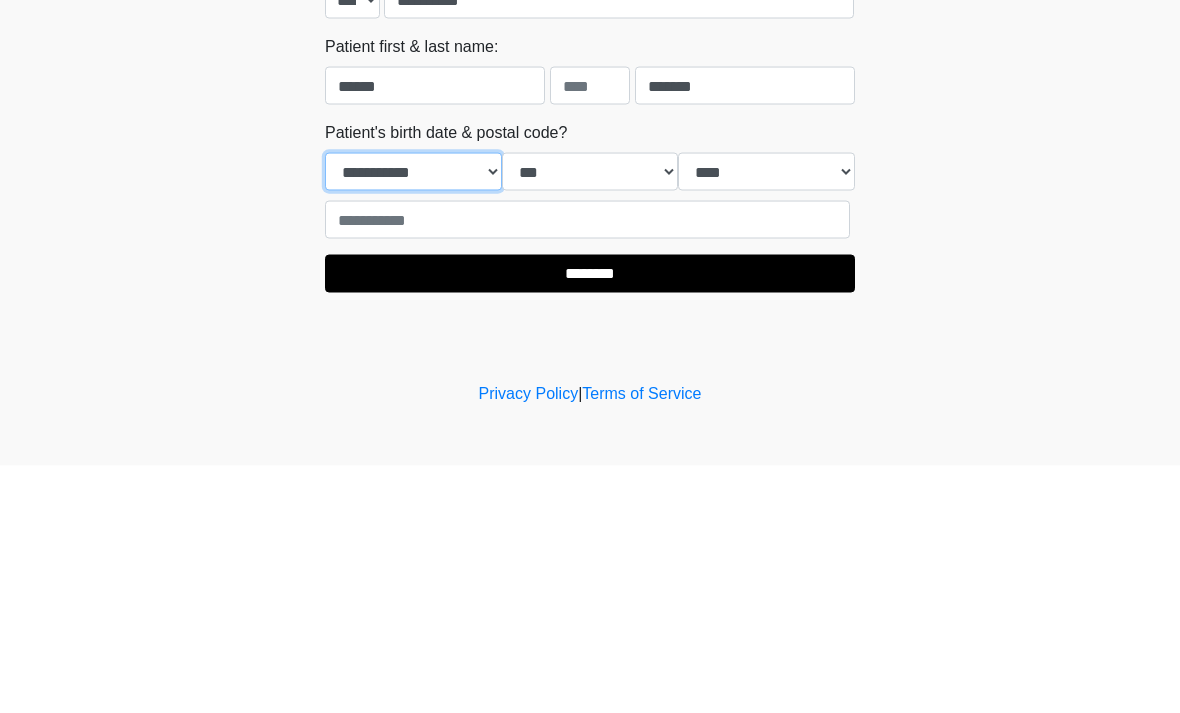 click on "**********" at bounding box center [413, 419] 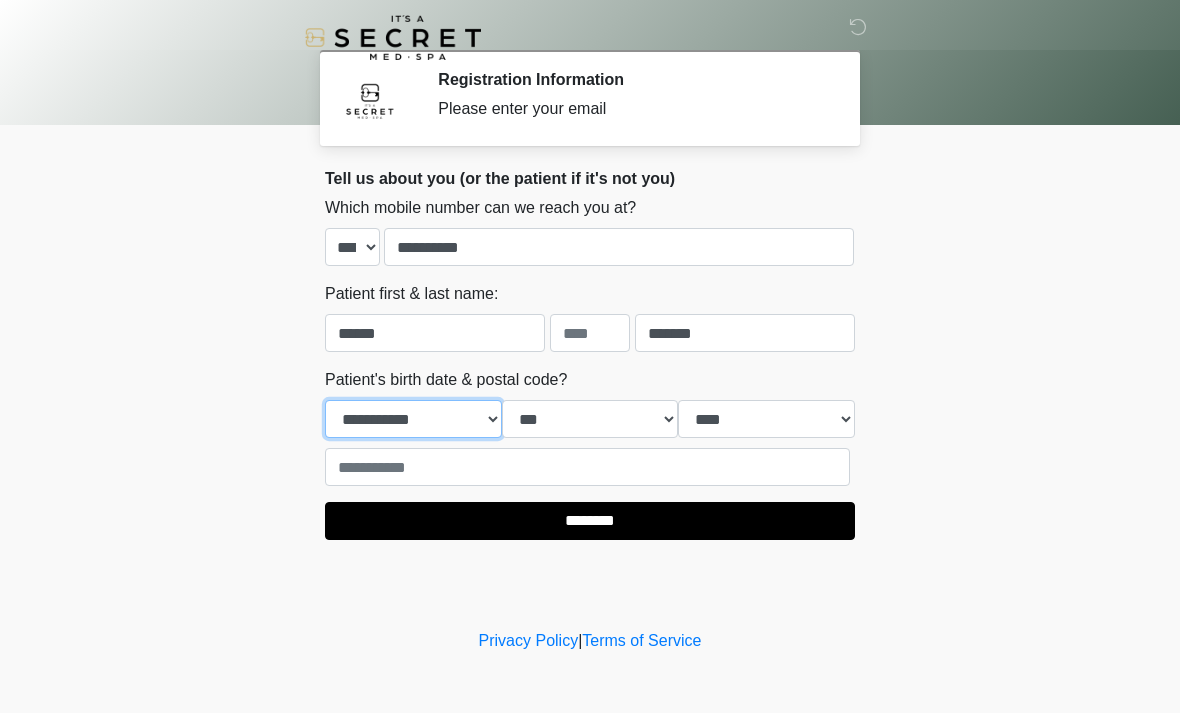 select on "**" 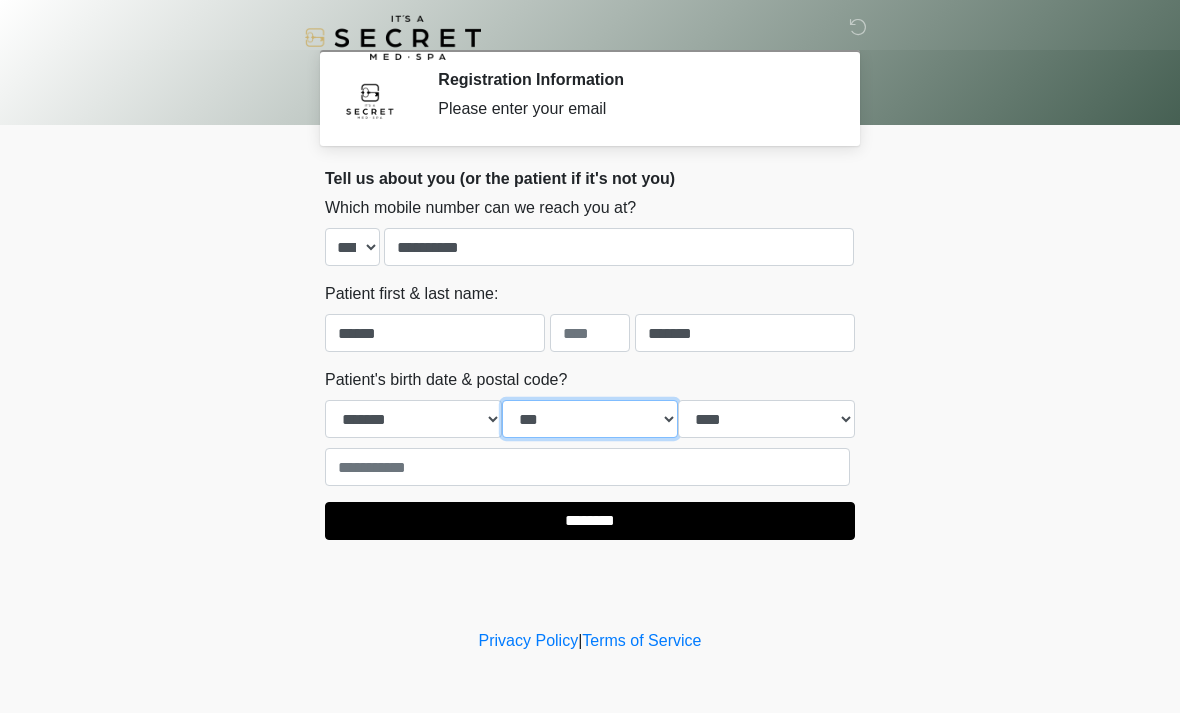 click on "***
*
*
*
*
*
*
*
*
*
**
**
**
**
**
**
**
**
**
**
**
**
**
**
**
**
**
**
**
**
**
**" at bounding box center (590, 419) 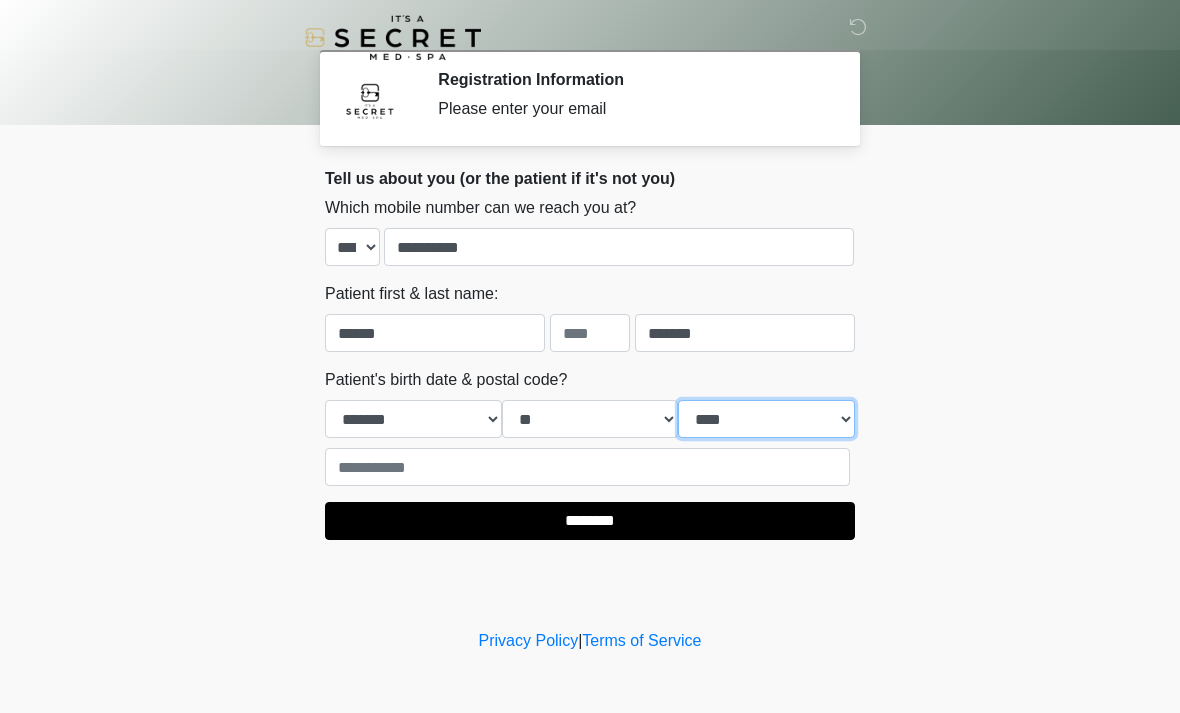 click on "****
****
****
****
****
****
****
****
****
****
****
****
****
****
****
****
****
****
****
****
****
****
****
****
****
****
****
****
****
****
****
****
****
****
****
****
****
****
****
****
****
****
****
****
****
****
****
****
****
****
****
****
****
****
****
****
****
****
****
****
****
****
****
****
****
****
****
****
****
****
****
****
****
****
****
****
****
****
****
****
****
****
****
****
****
****
****
****
****
****
****
****
****
****
****
****
****
****
****
****
****
****" at bounding box center (766, 419) 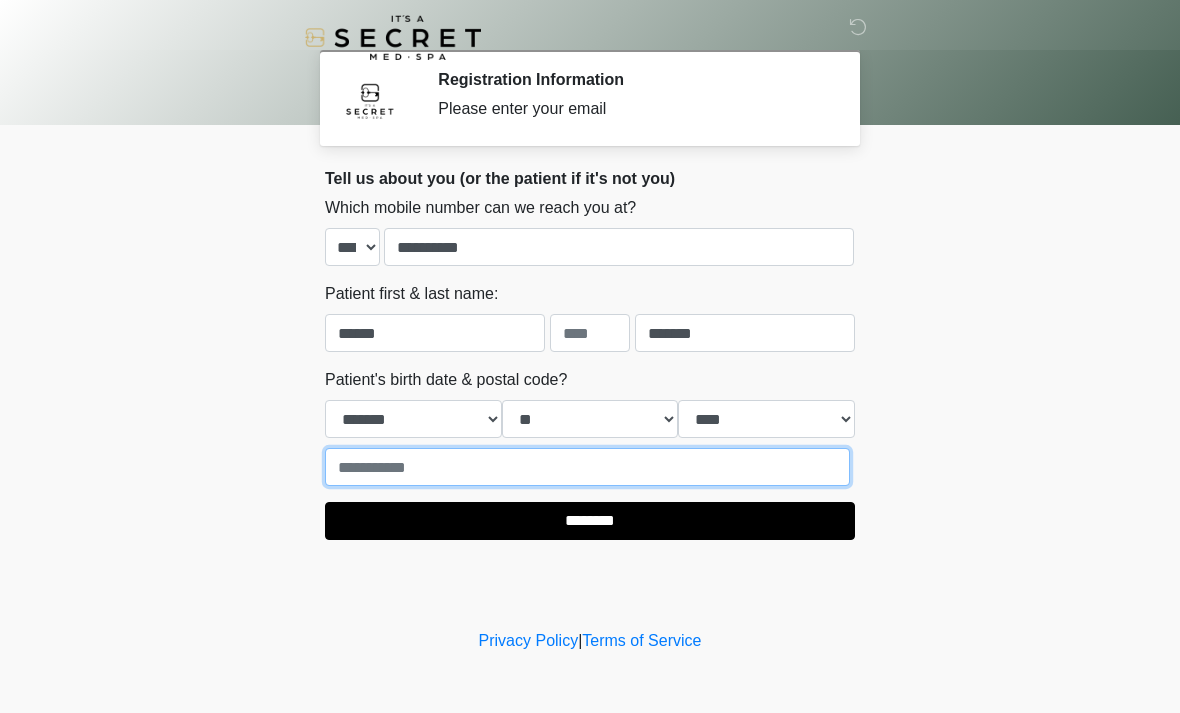 click at bounding box center (587, 467) 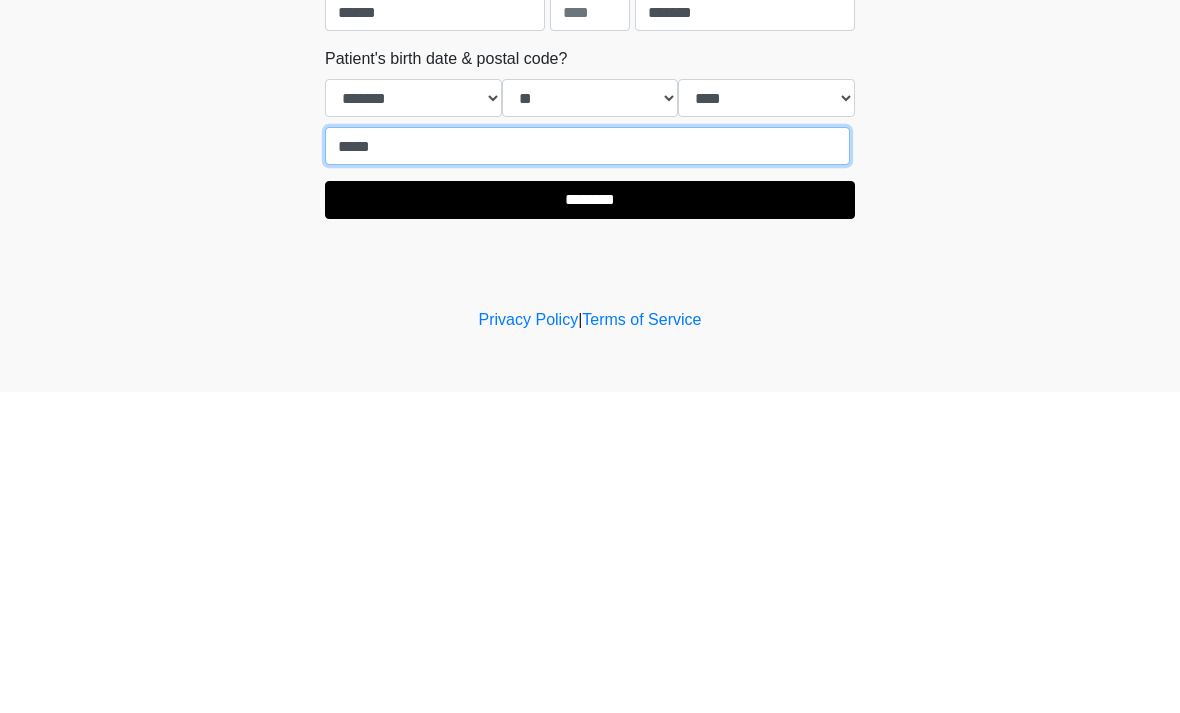 type on "*****" 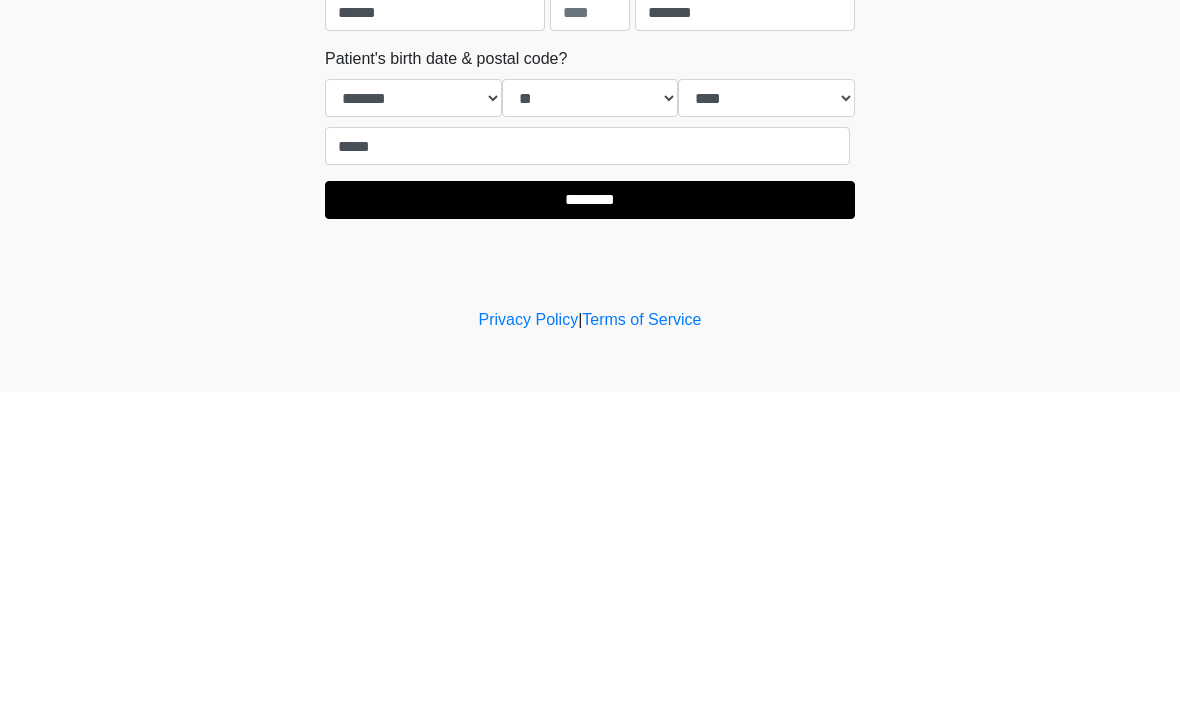 click on "********" at bounding box center (590, 521) 